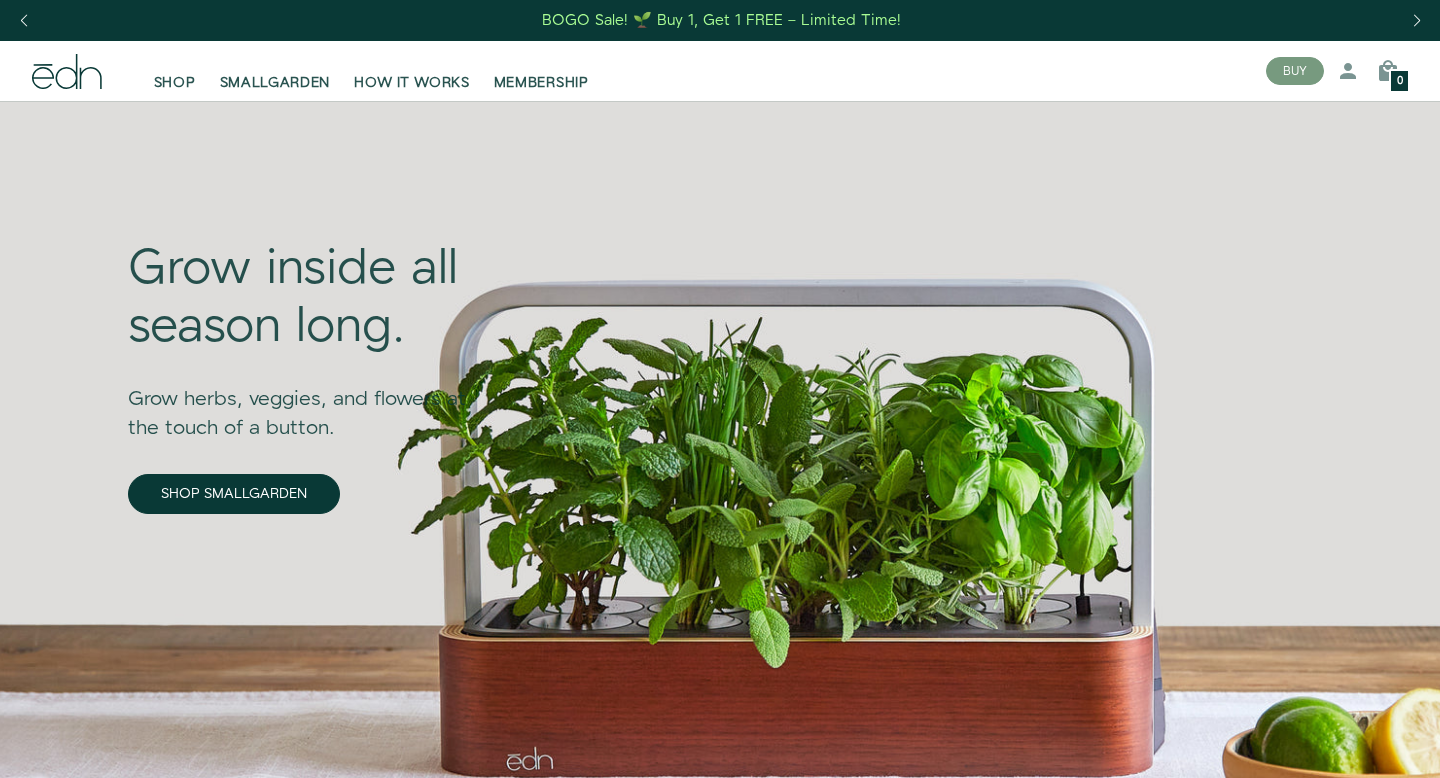scroll, scrollTop: 0, scrollLeft: 0, axis: both 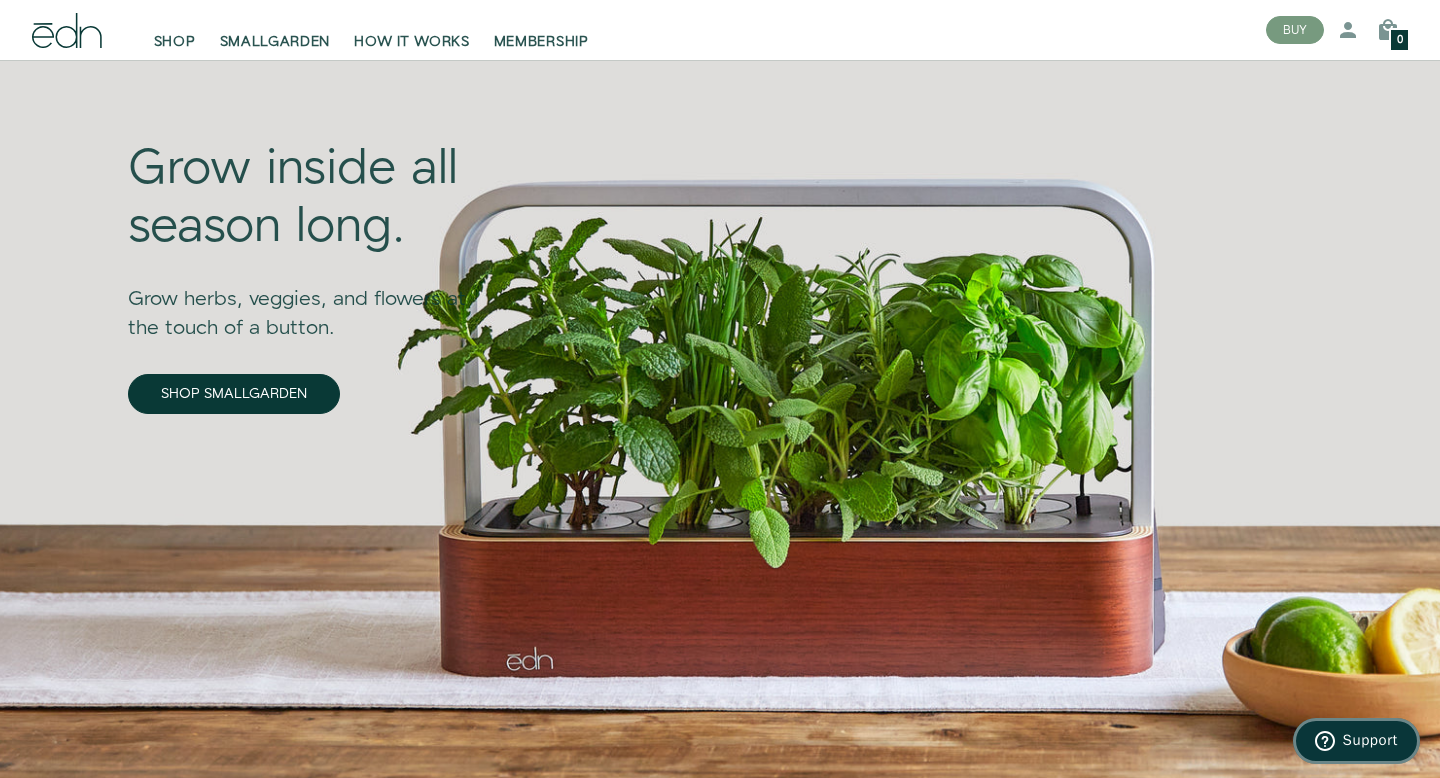 click on "Support" at bounding box center [1370, 740] 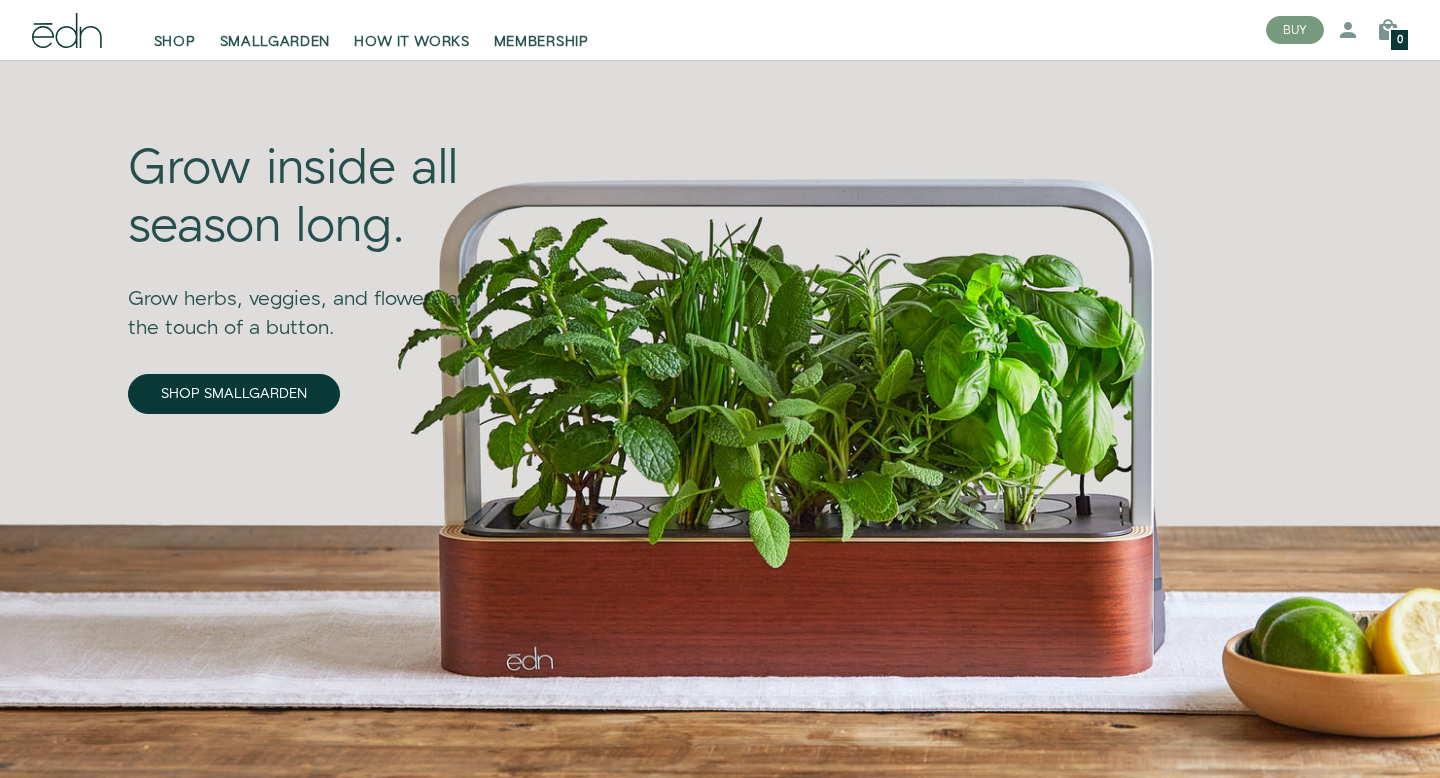 scroll, scrollTop: 0, scrollLeft: 0, axis: both 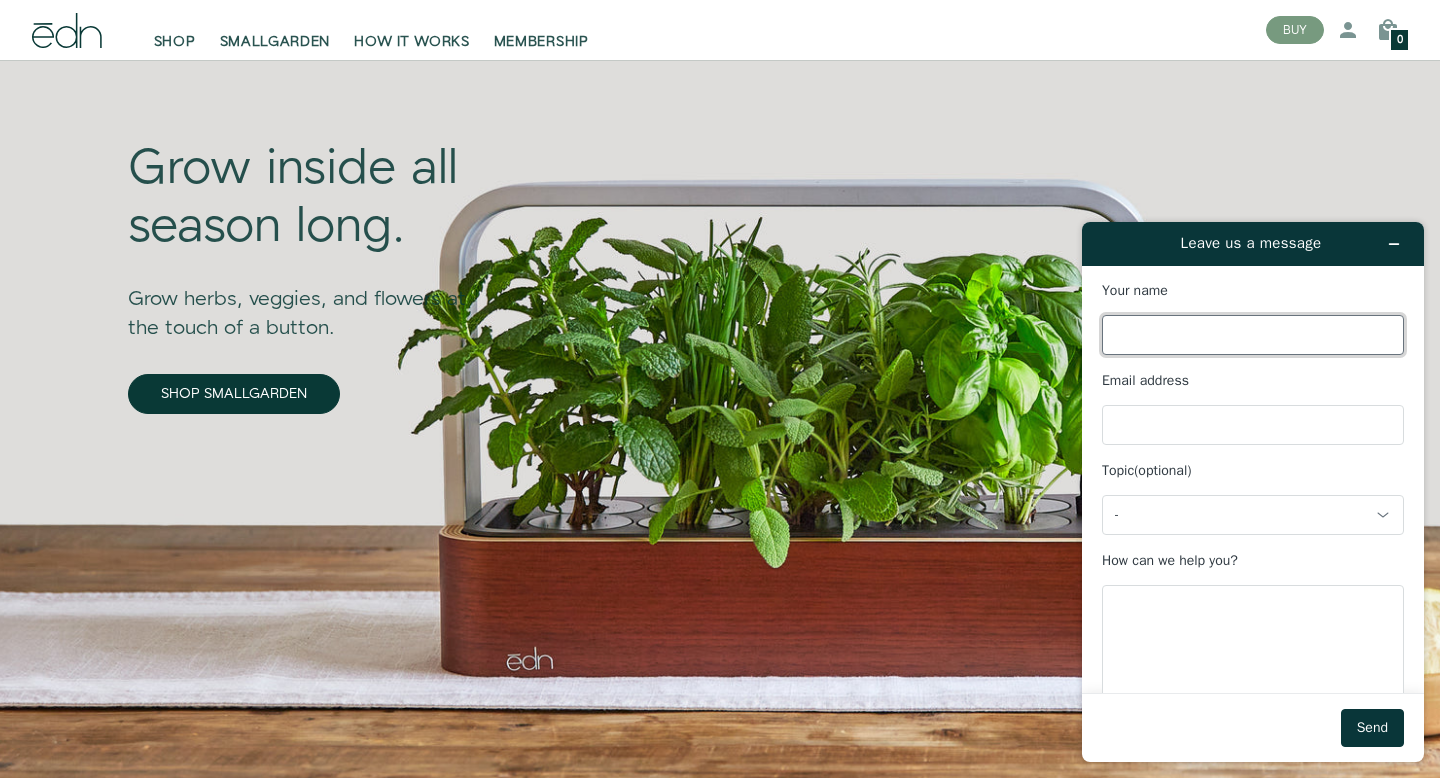 click on "Your name" at bounding box center [1253, 335] 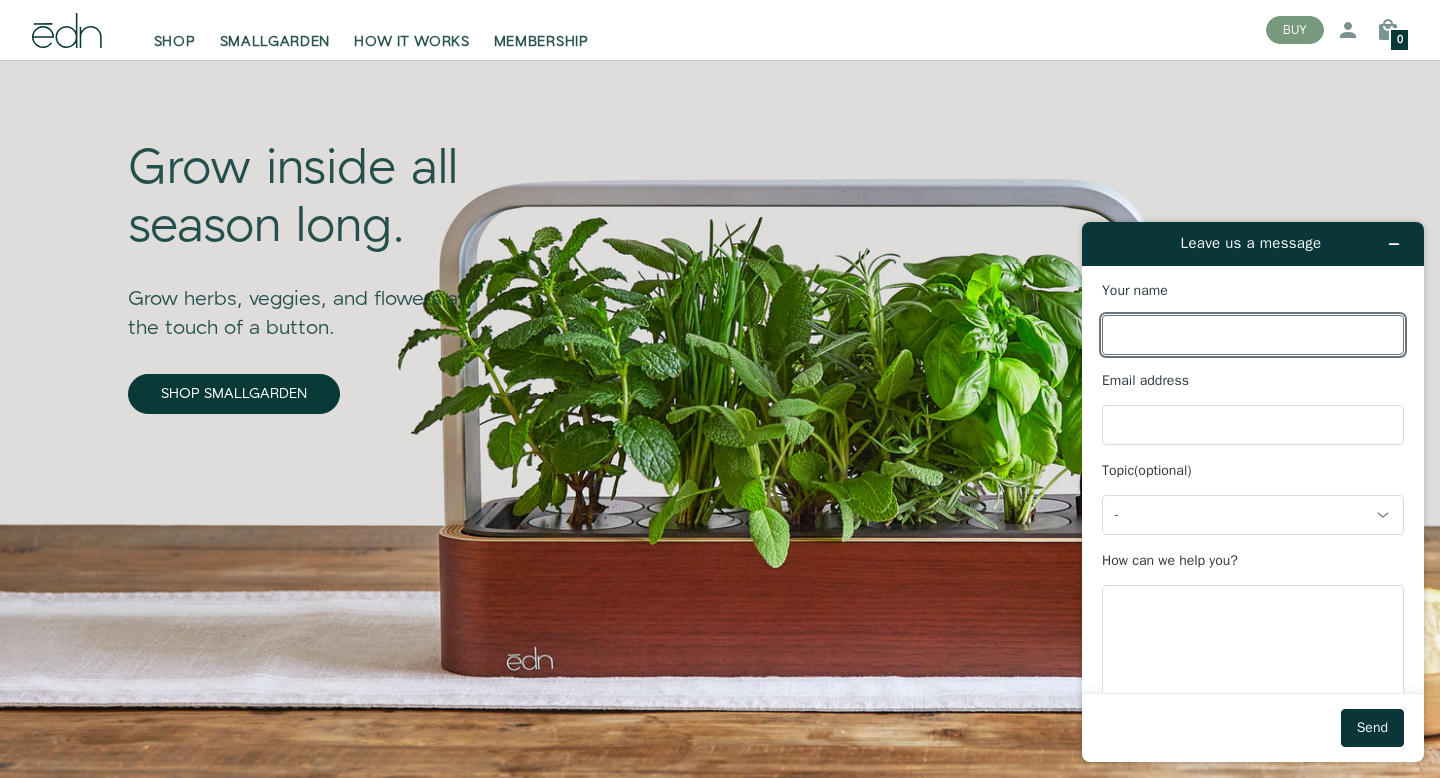 click on "Your name" at bounding box center (1135, 290) 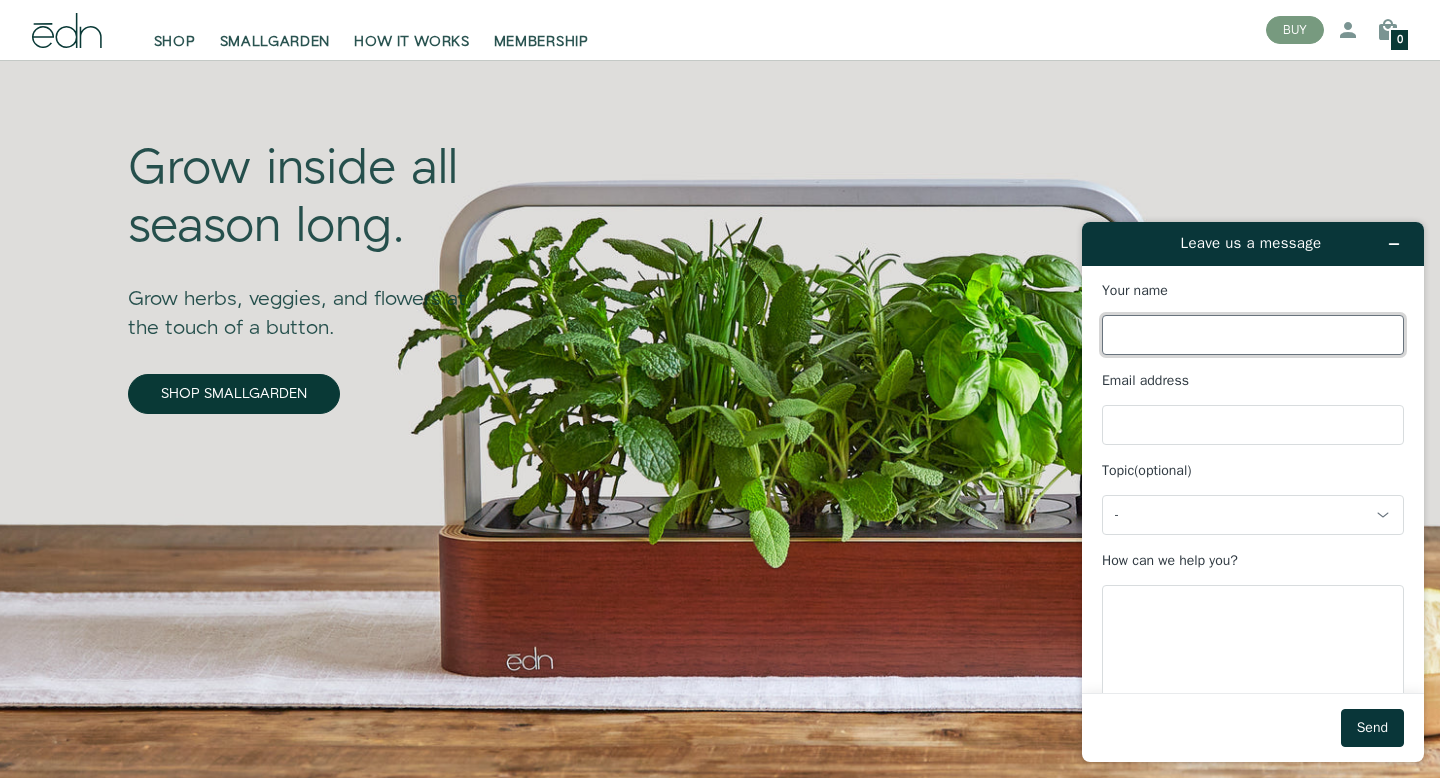 click on "Your name" at bounding box center [1253, 335] 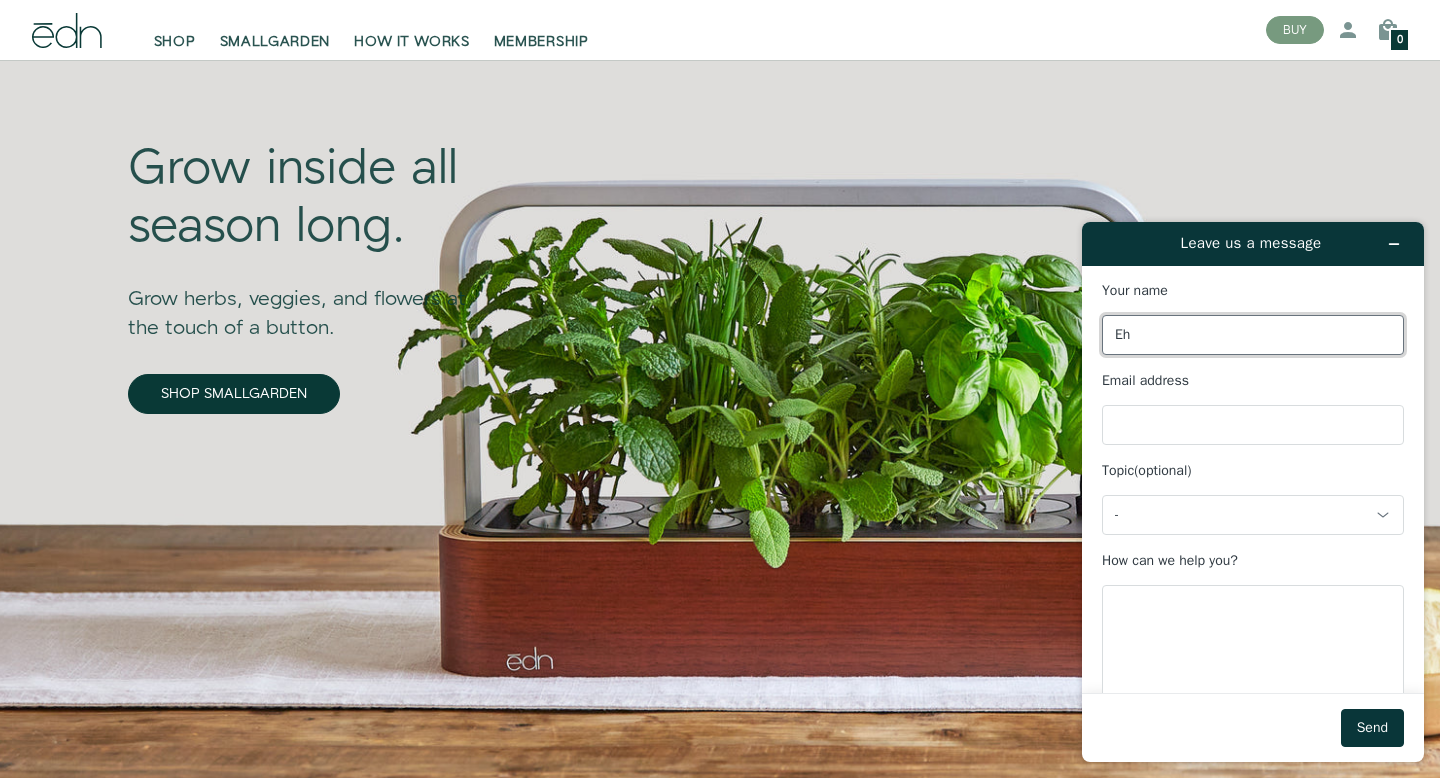 type on "E" 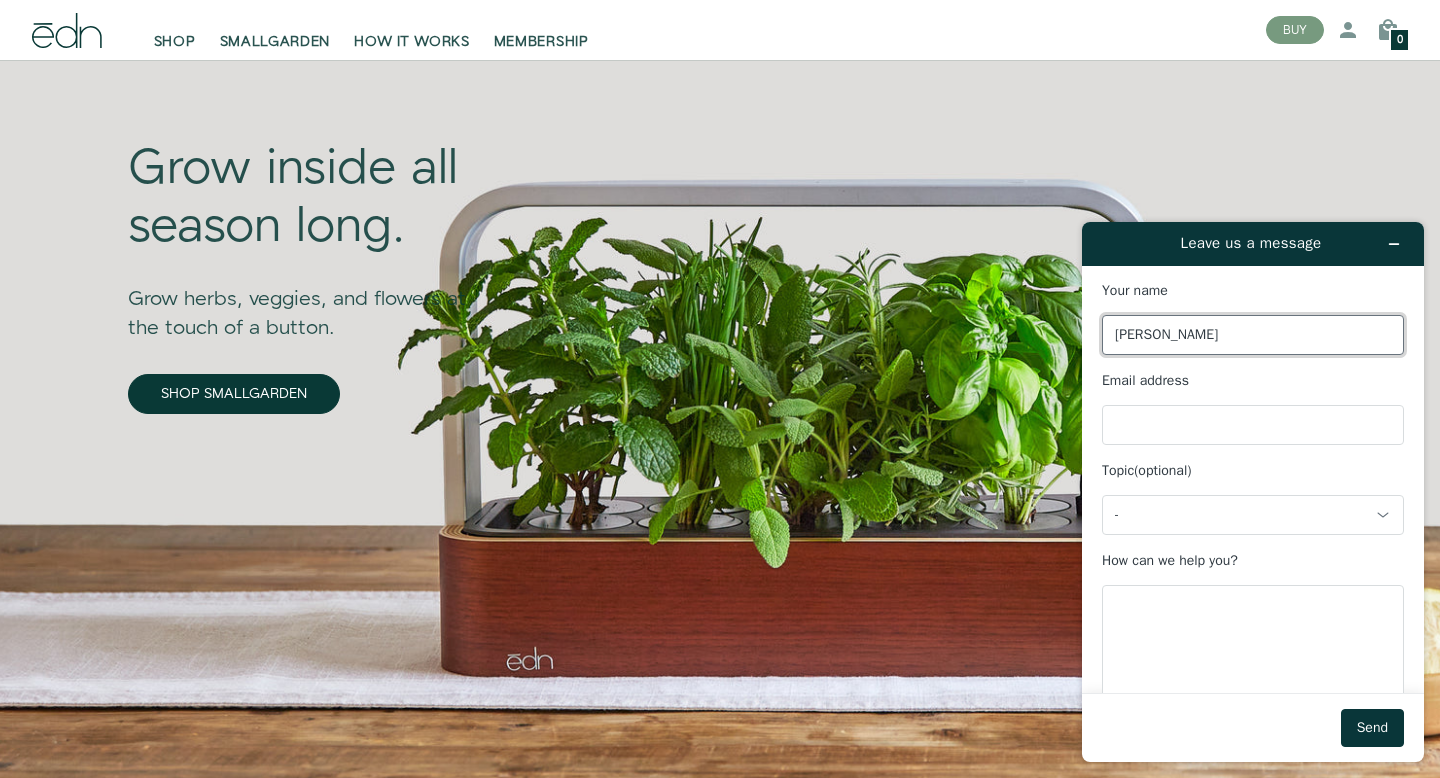 click on "Huey" at bounding box center (1253, 335) 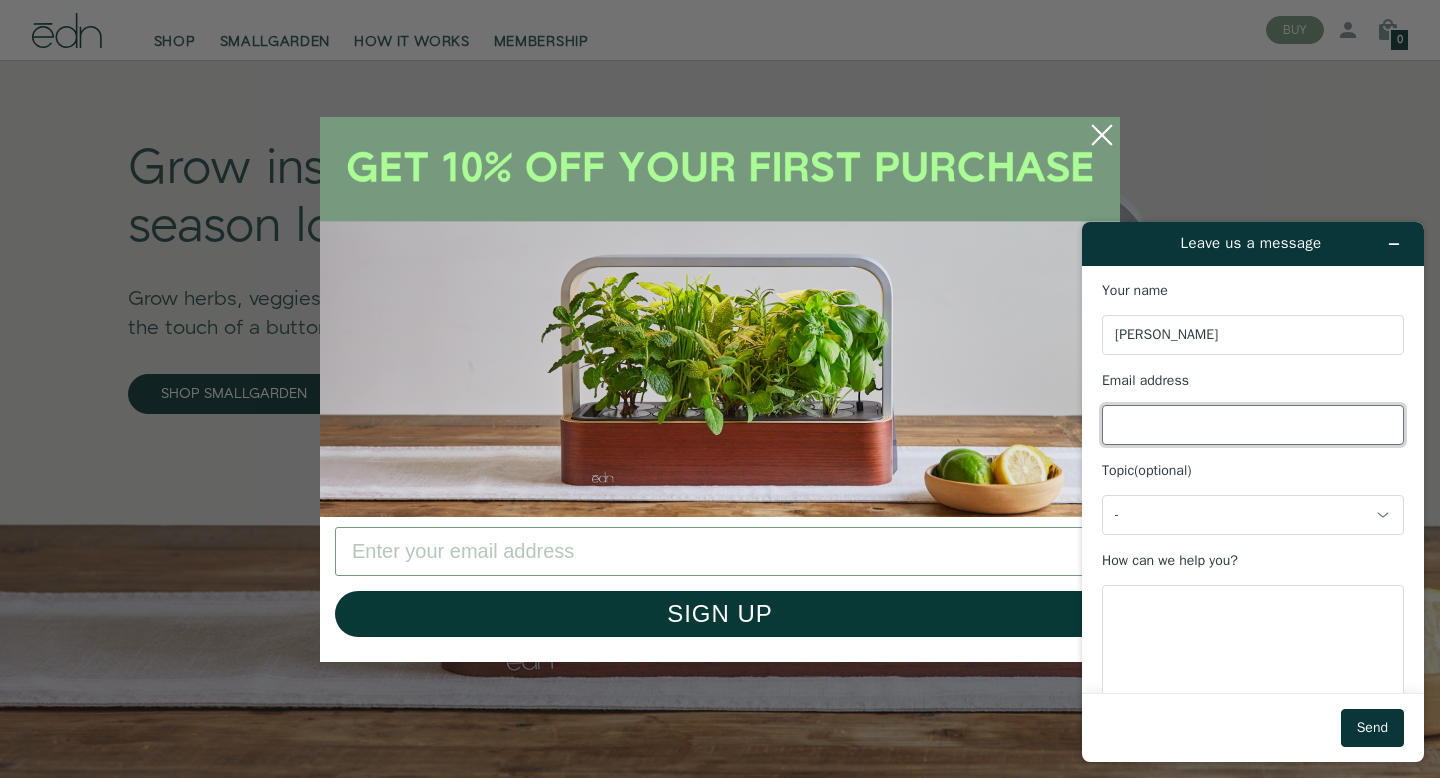 click on "Email address" at bounding box center (1253, 425) 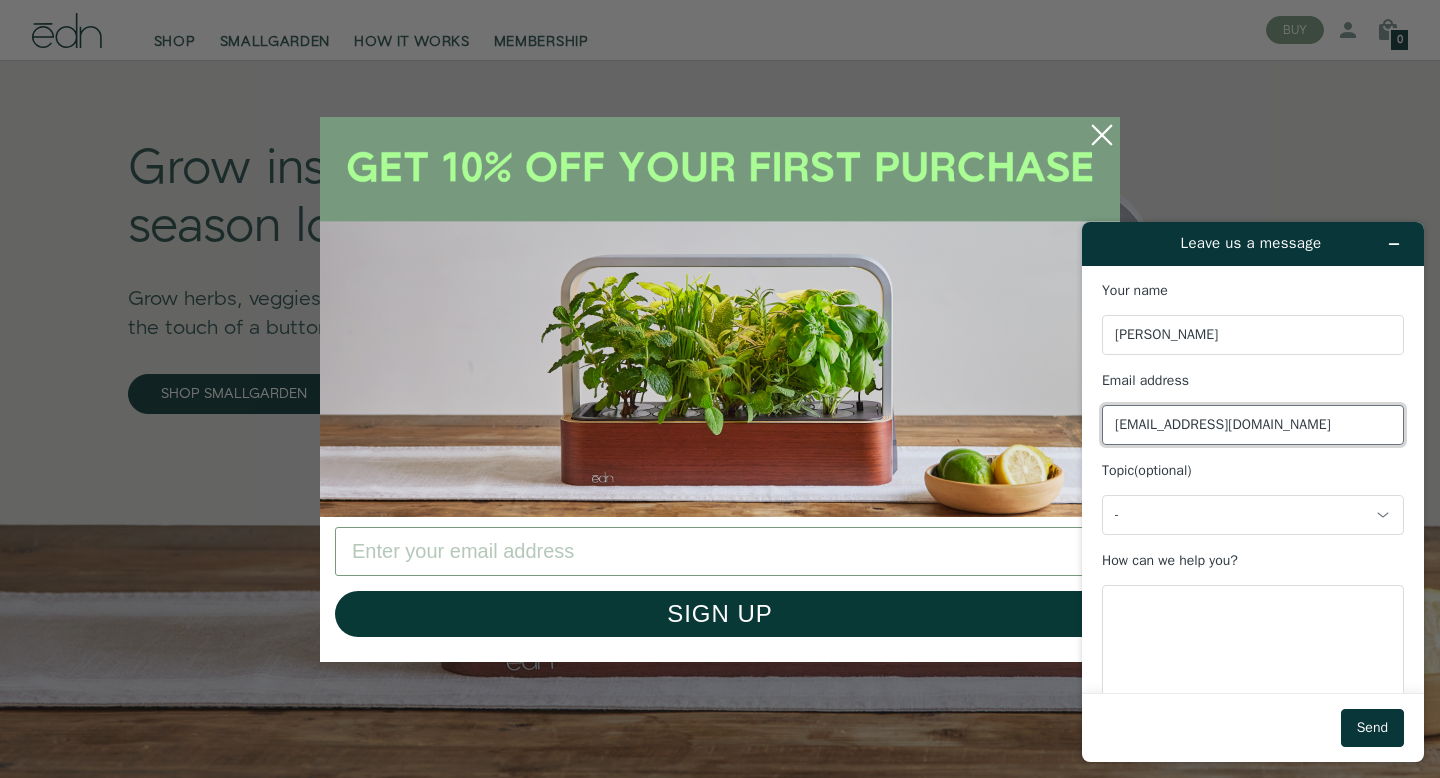 type on "huilong.han@gmail.com" 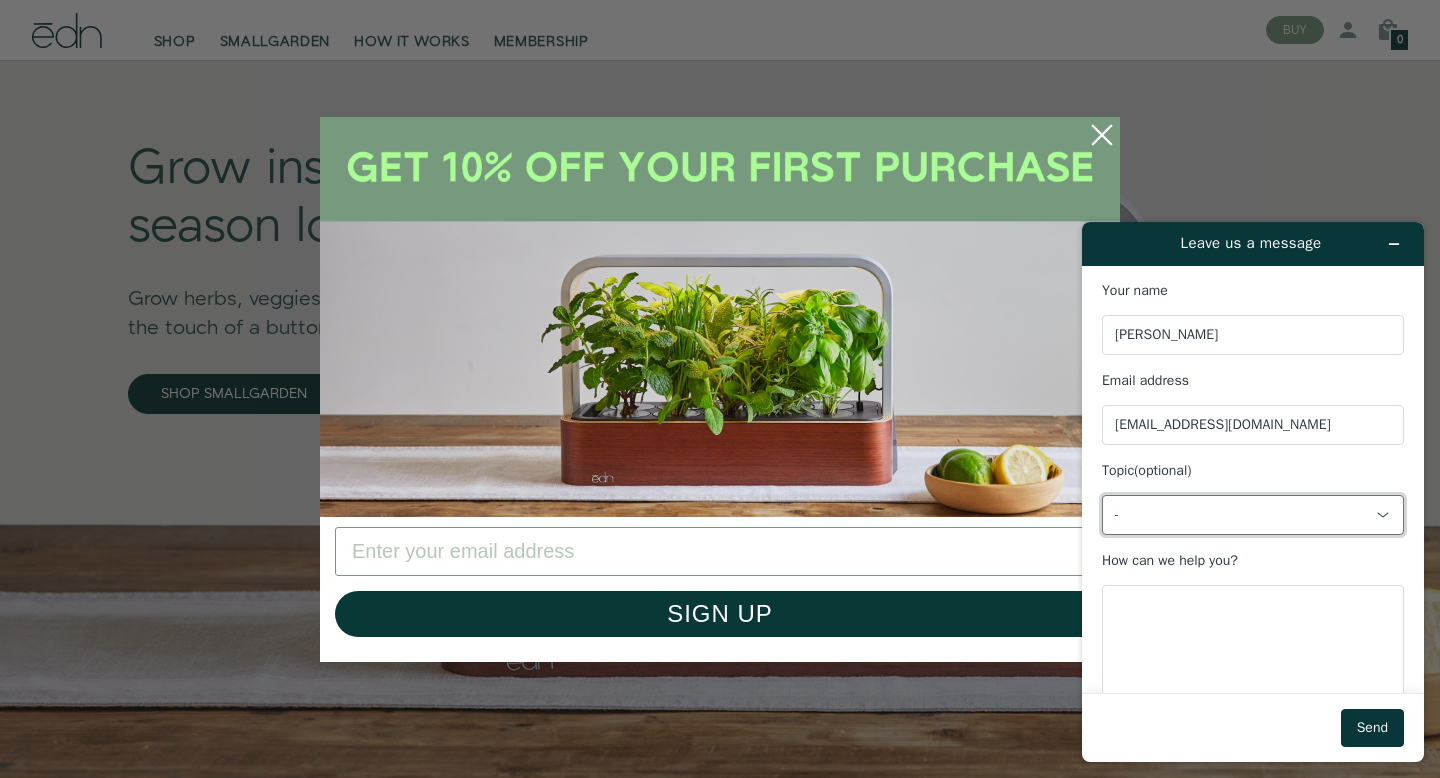 click on "-" 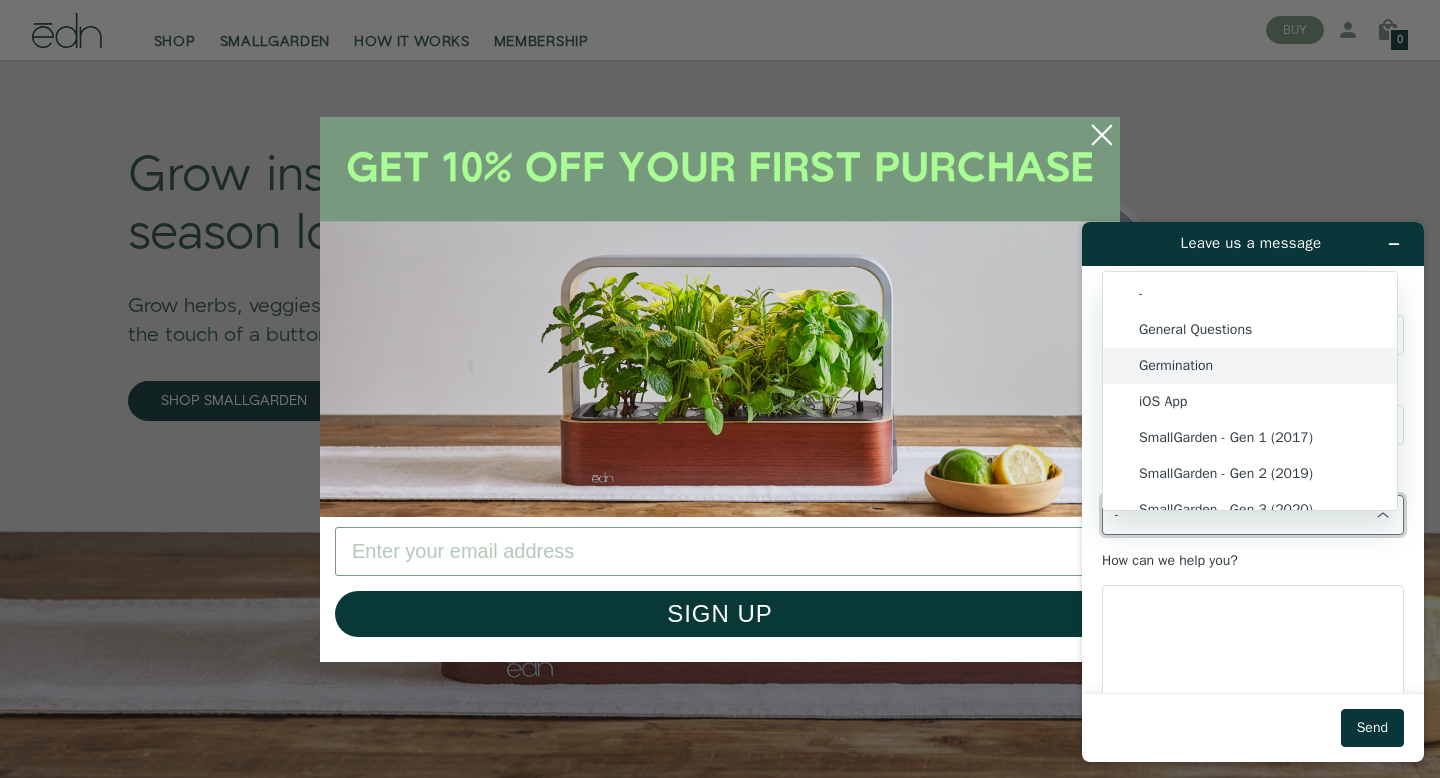 scroll, scrollTop: 92, scrollLeft: 0, axis: vertical 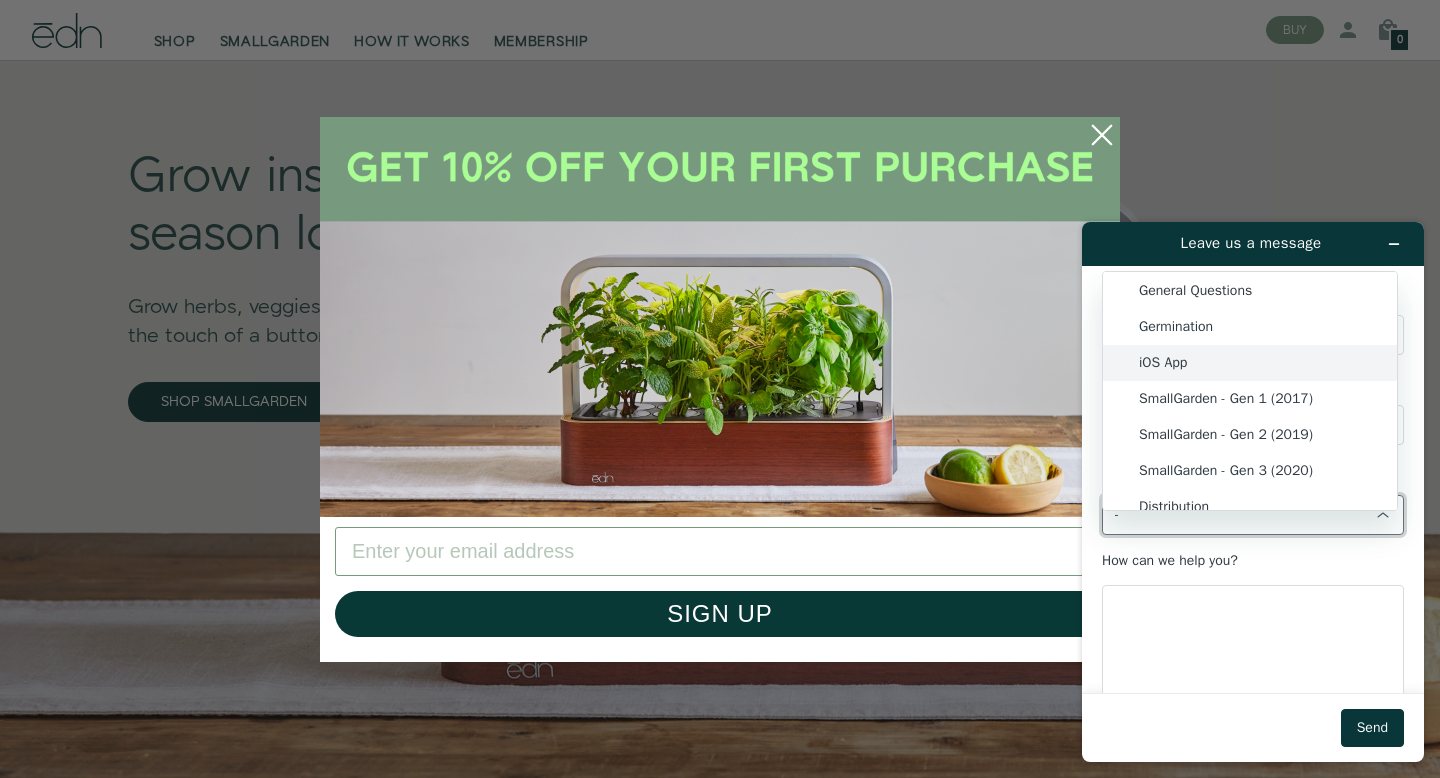 click on "iOS App" at bounding box center (1250, 363) 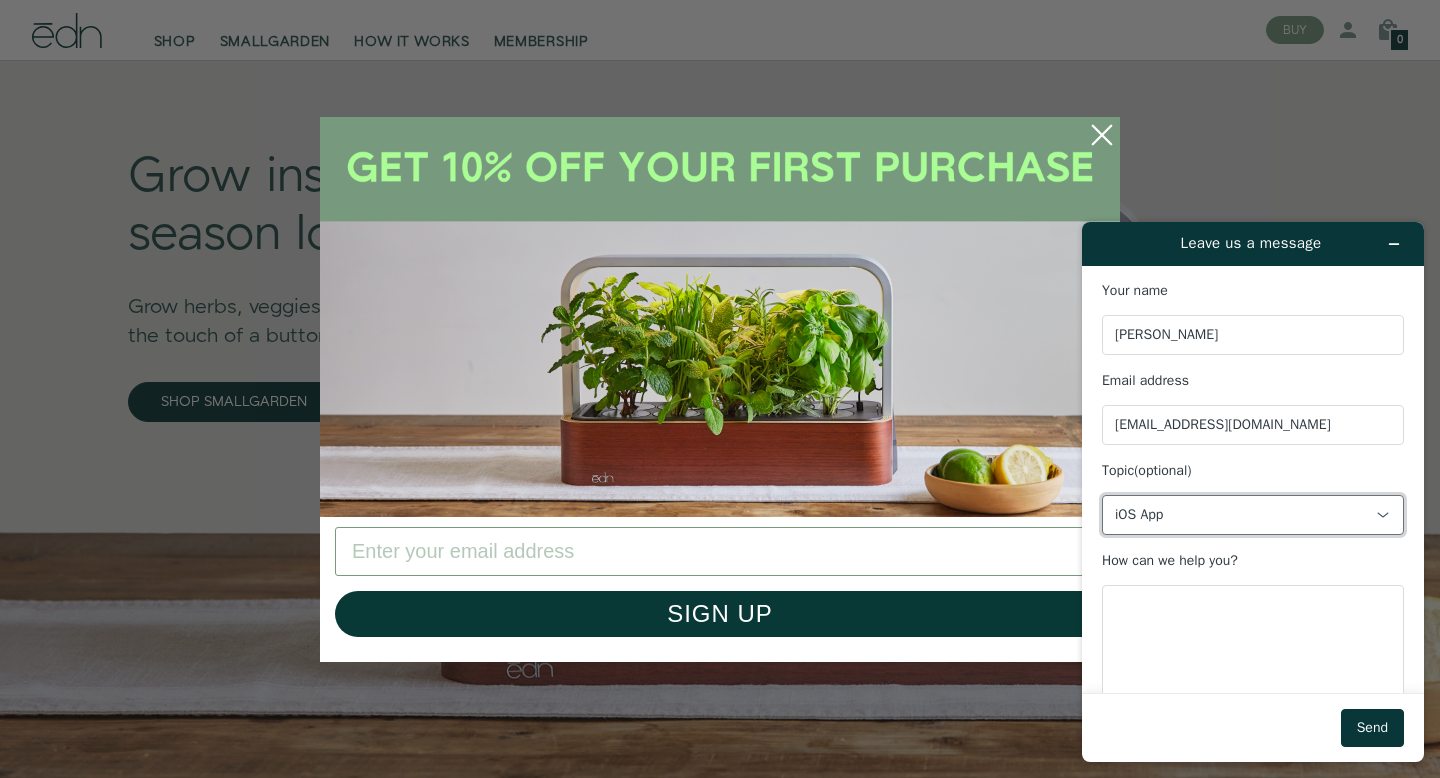 scroll, scrollTop: 0, scrollLeft: 0, axis: both 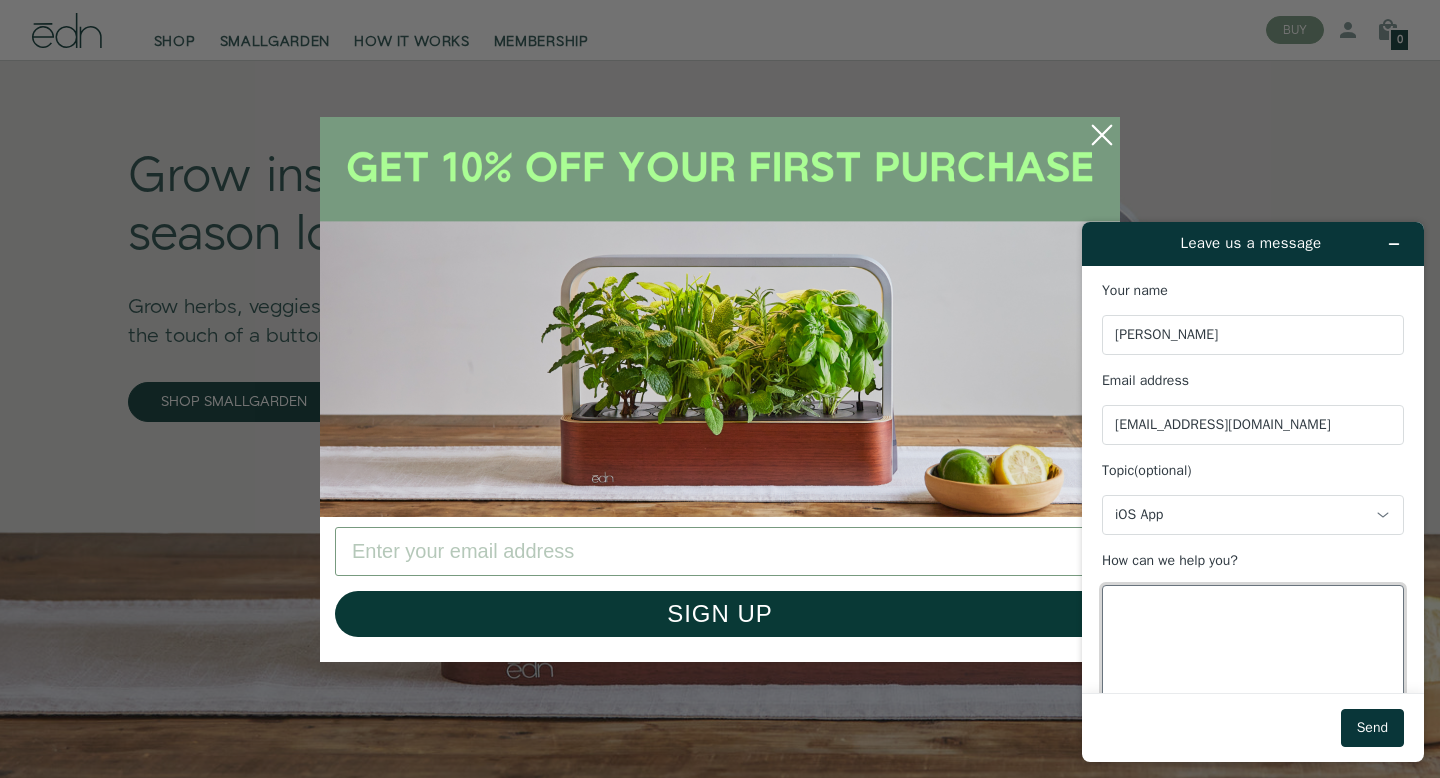 click on "How can we help you?" at bounding box center (1253, 641) 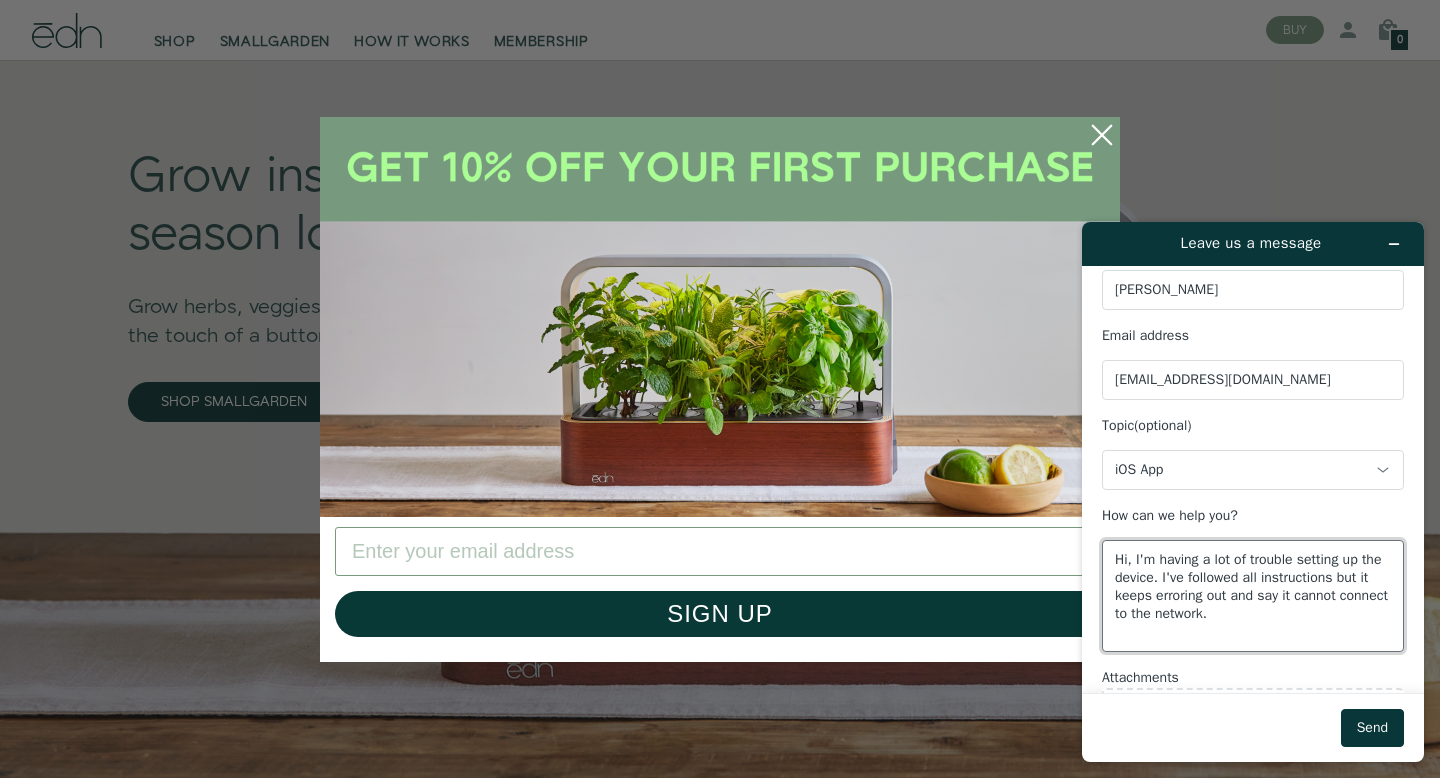scroll, scrollTop: 103, scrollLeft: 0, axis: vertical 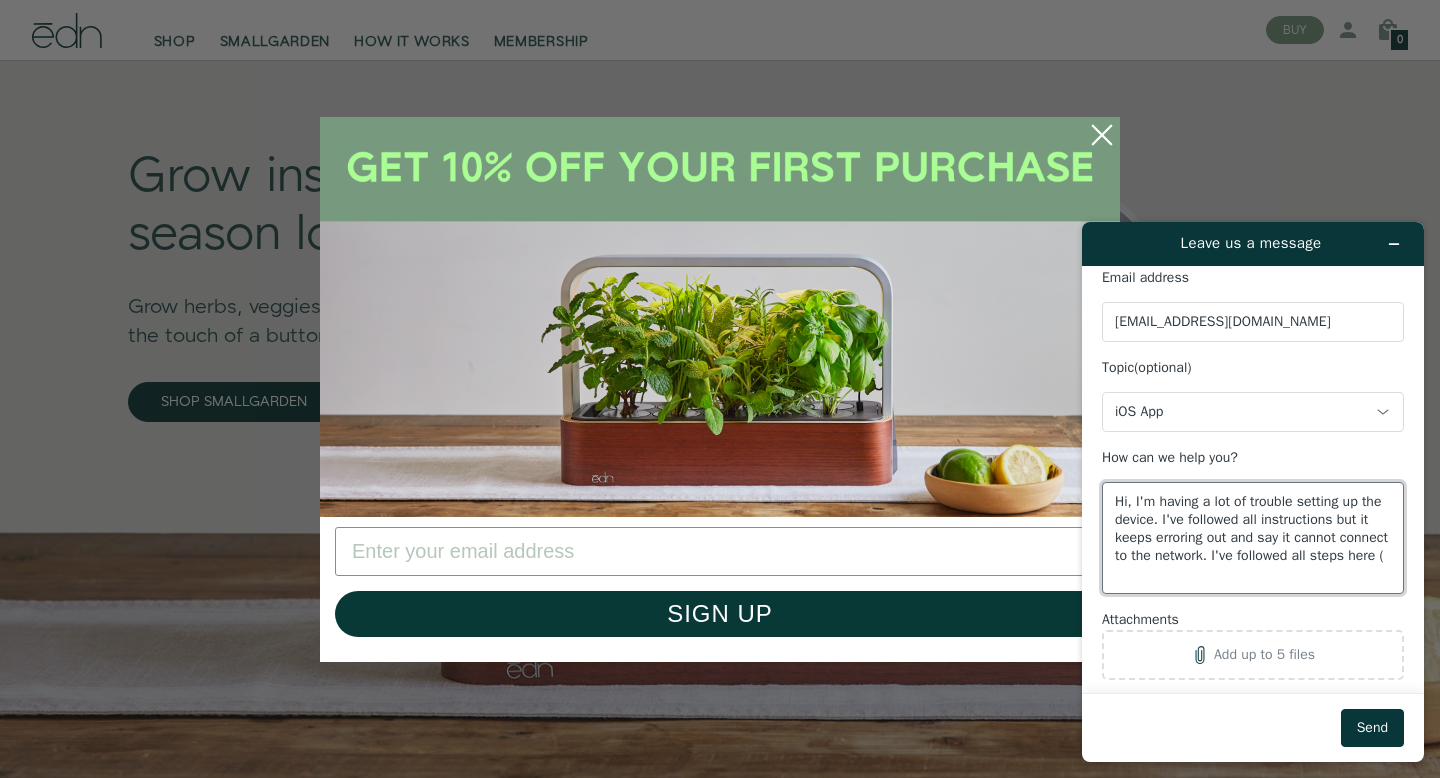 paste on "https://support.edntech.com/hc/en-us/articles/6133681560205-Pairing-Issues" 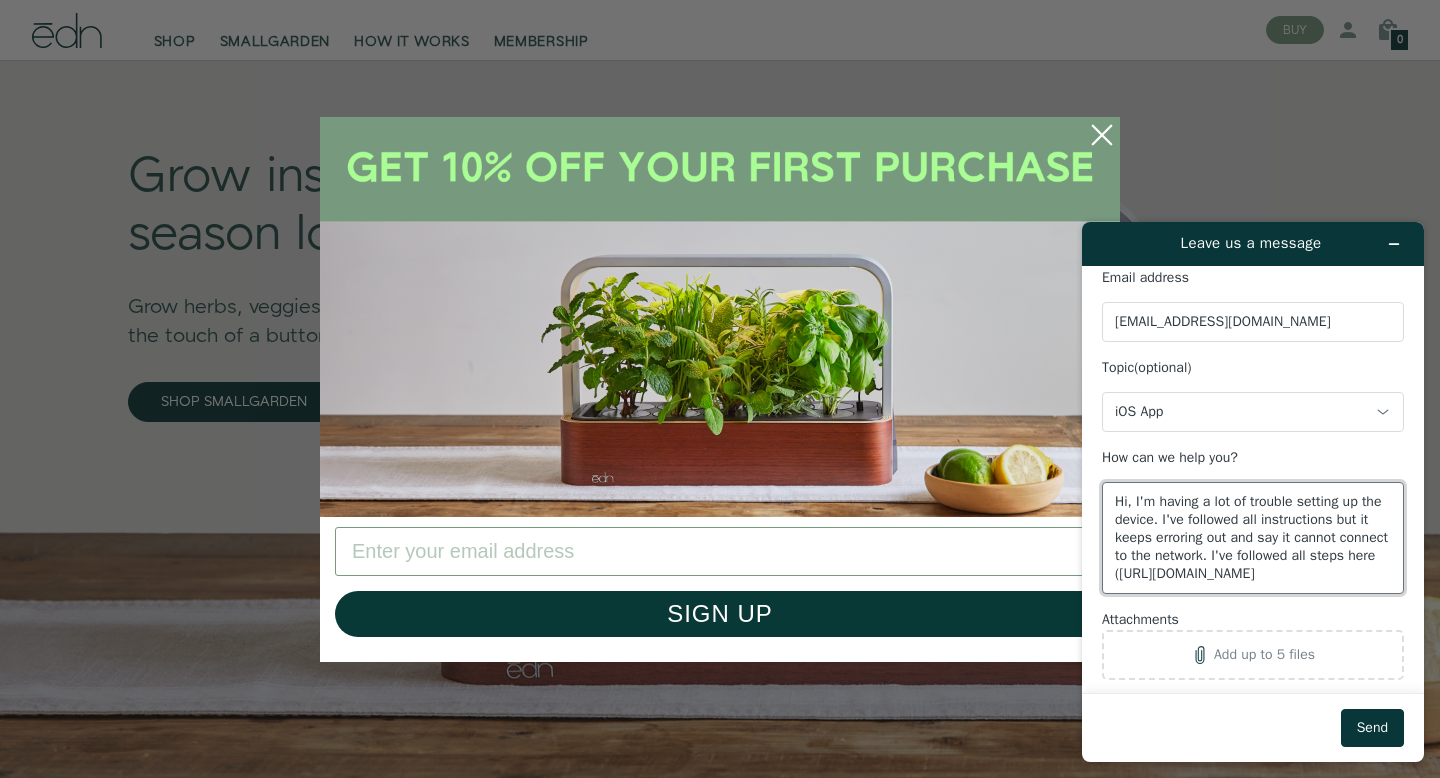 scroll, scrollTop: 43, scrollLeft: 0, axis: vertical 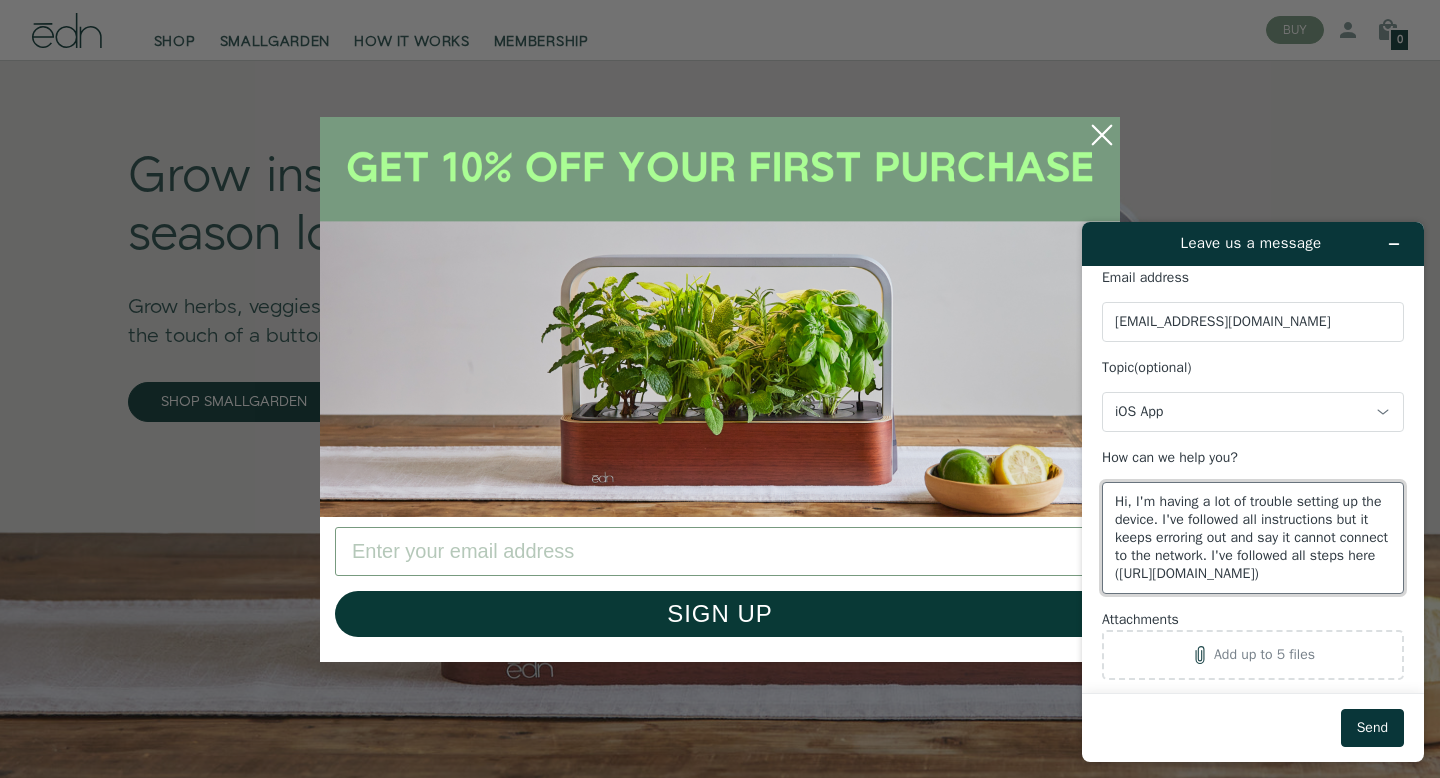 click on "Hi, I'm having a lot of trouble setting up the device. I've followed all instructions but it keeps erroring out and say it cannot connect to the network. I've followed all steps here (https://support.edntech.com/hc/en-us/articles/6133681560205-Pairing-Issues)" at bounding box center [1253, 538] 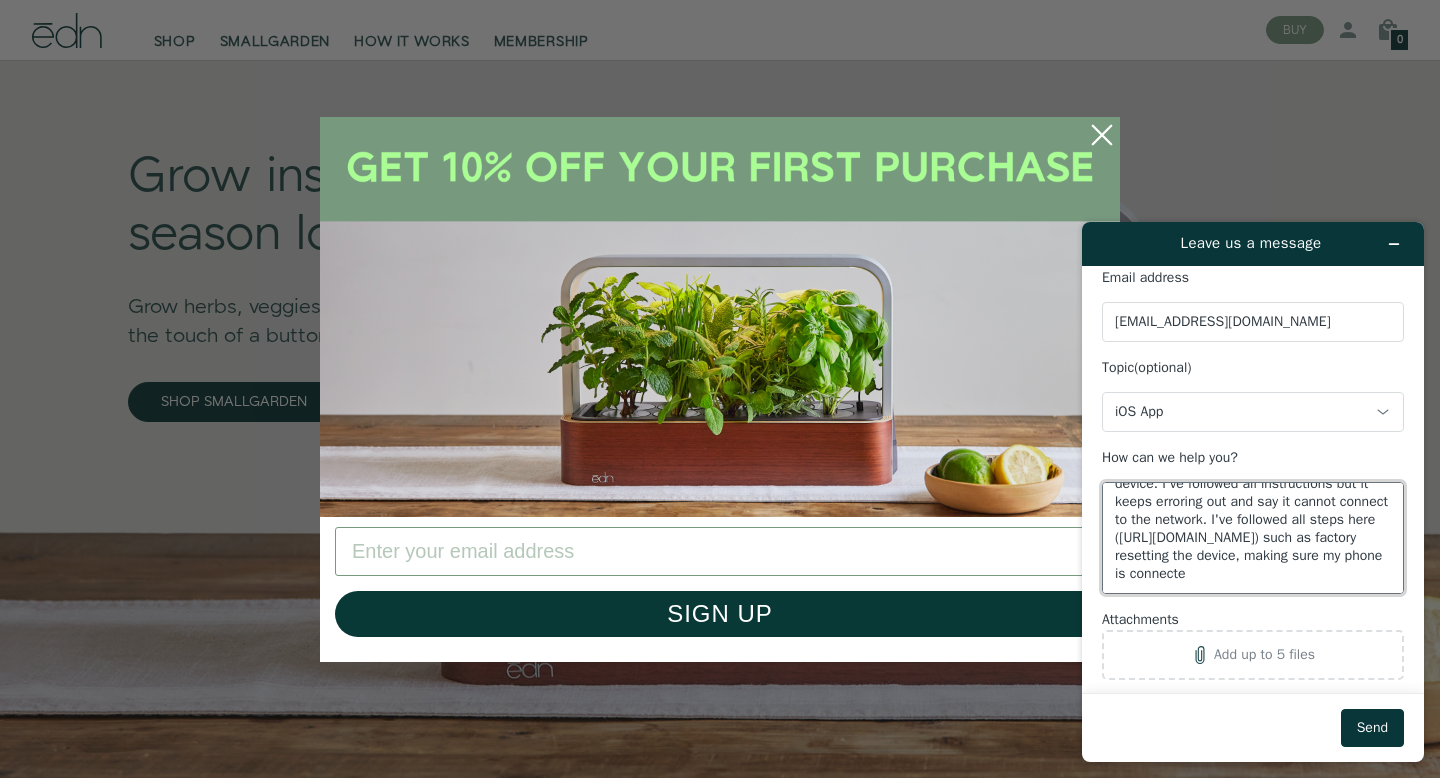 scroll, scrollTop: 79, scrollLeft: 0, axis: vertical 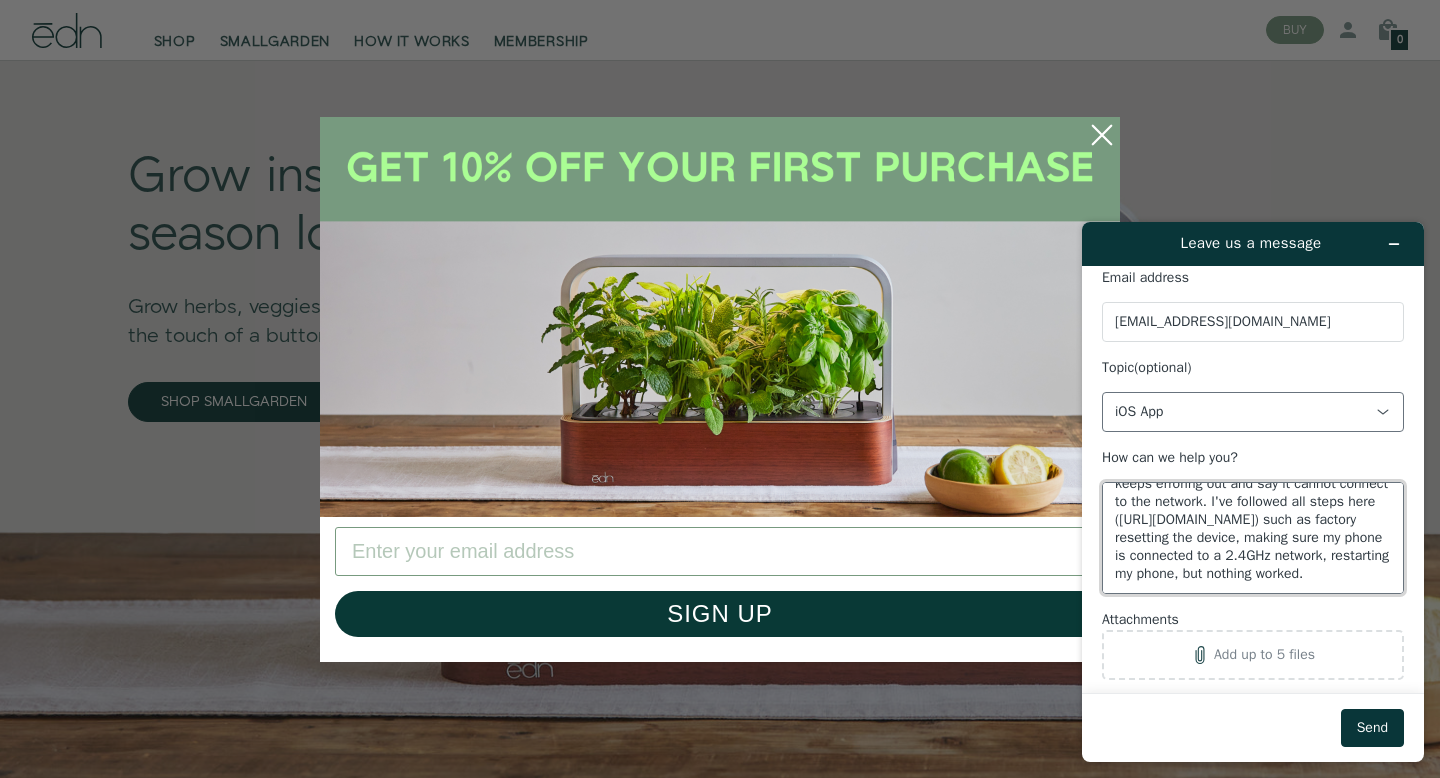 type on "Hi, I'm having a lot of trouble setting up the device. I've followed all instructions but it keeps erroring out and say it cannot connect to the network. I've followed all steps here (https://support.edntech.com/hc/en-us/articles/6133681560205-Pairing-Issues) such as factory resetting the device, making sure my phone is connected to a 2.4GHz network, restarting my phone, but nothing worked." 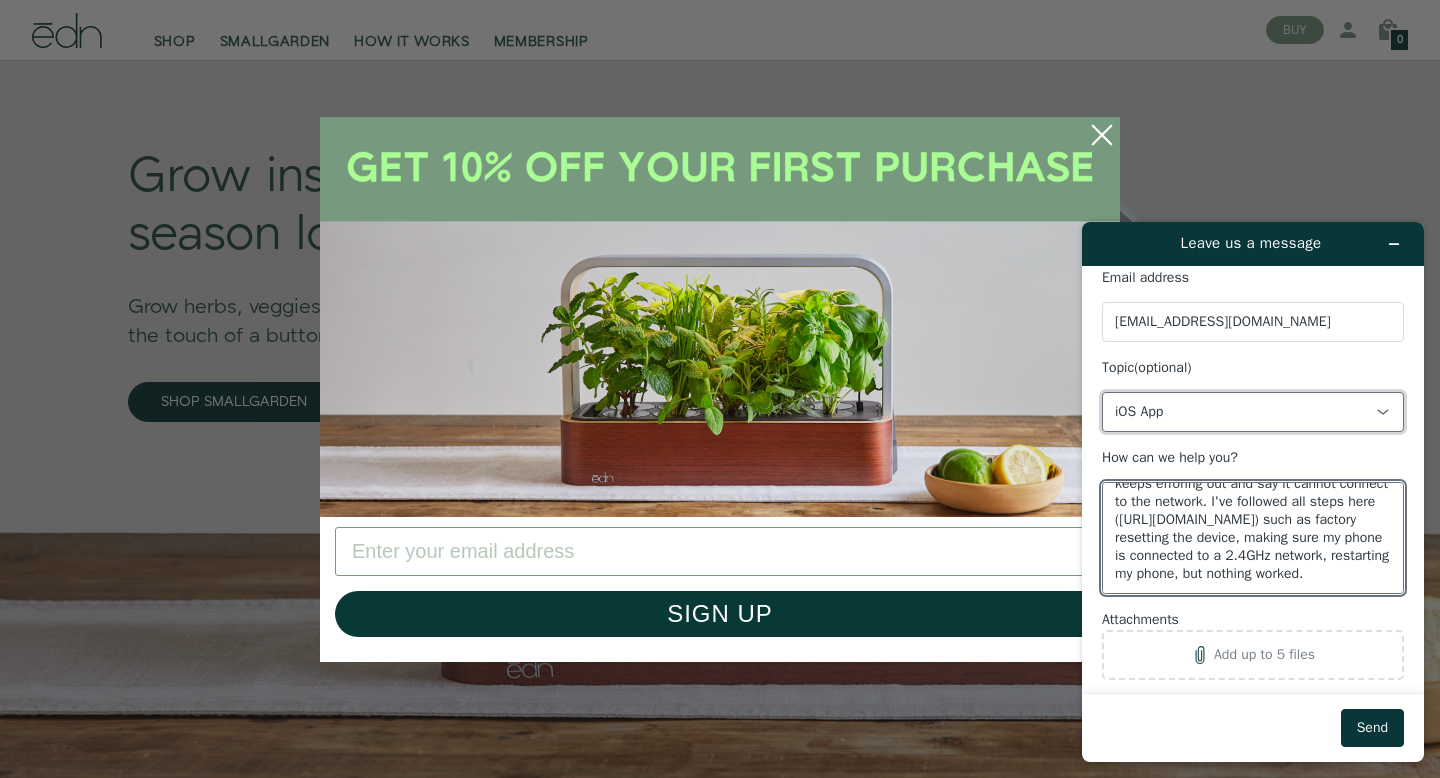 click on "iOS App" 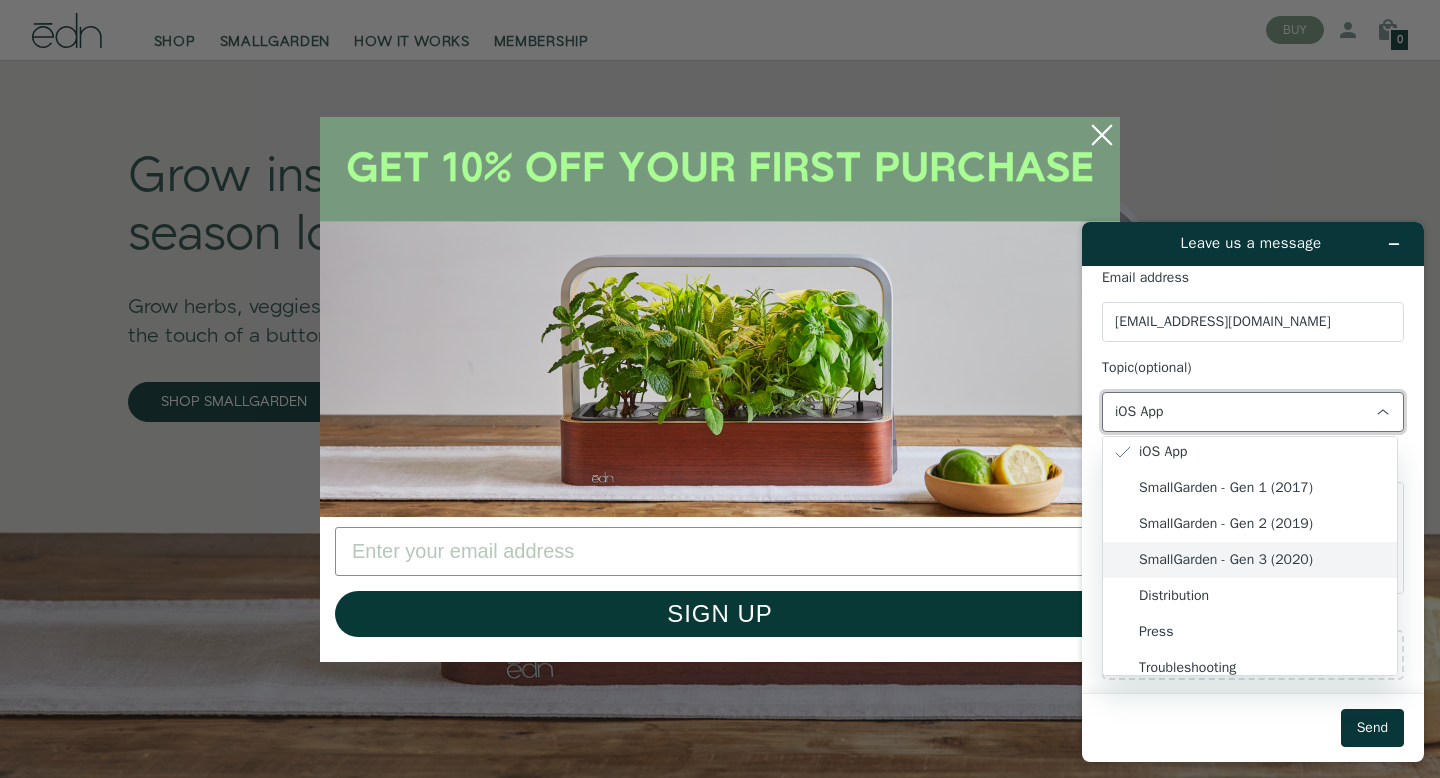 scroll, scrollTop: 114, scrollLeft: 0, axis: vertical 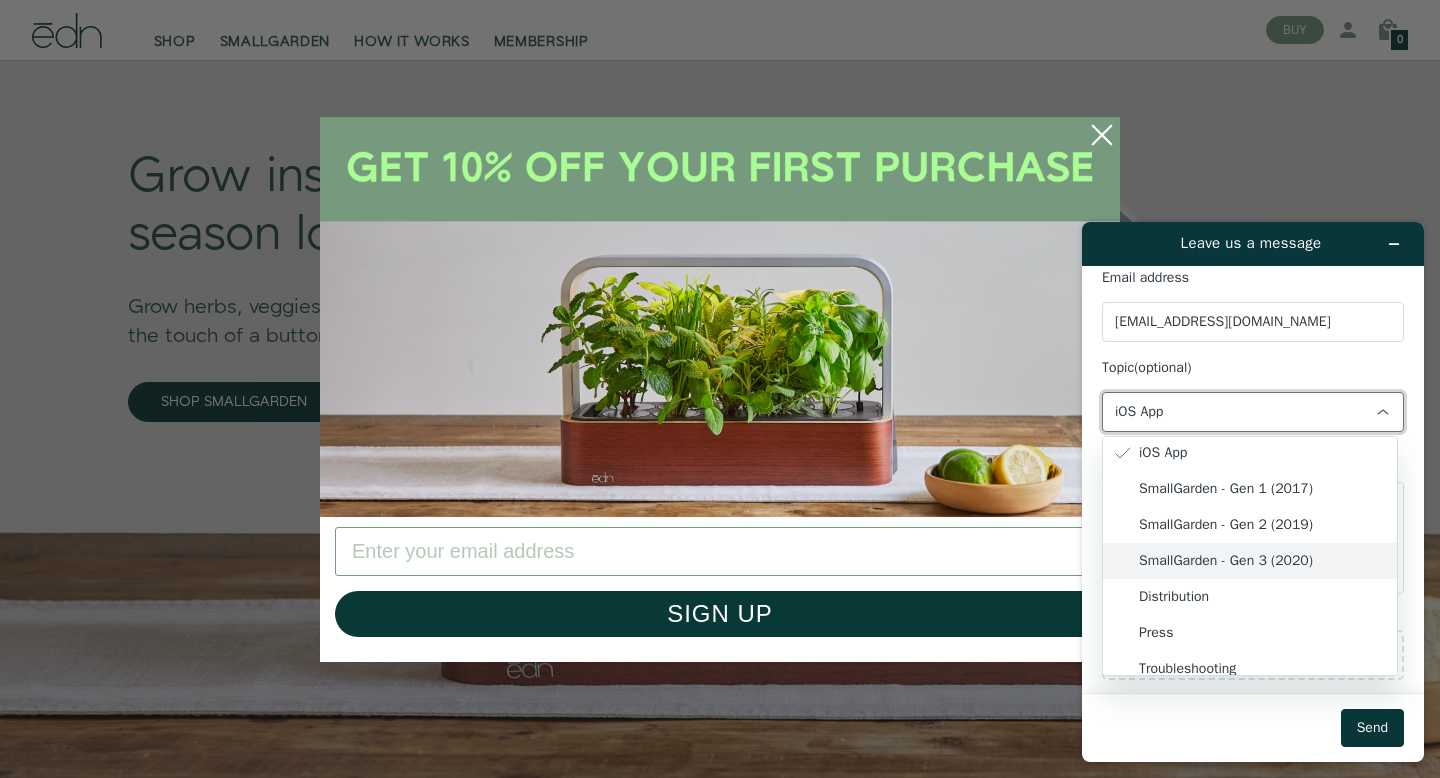 click on "SmallGarden - Gen 3 (2020)" at bounding box center [1250, 561] 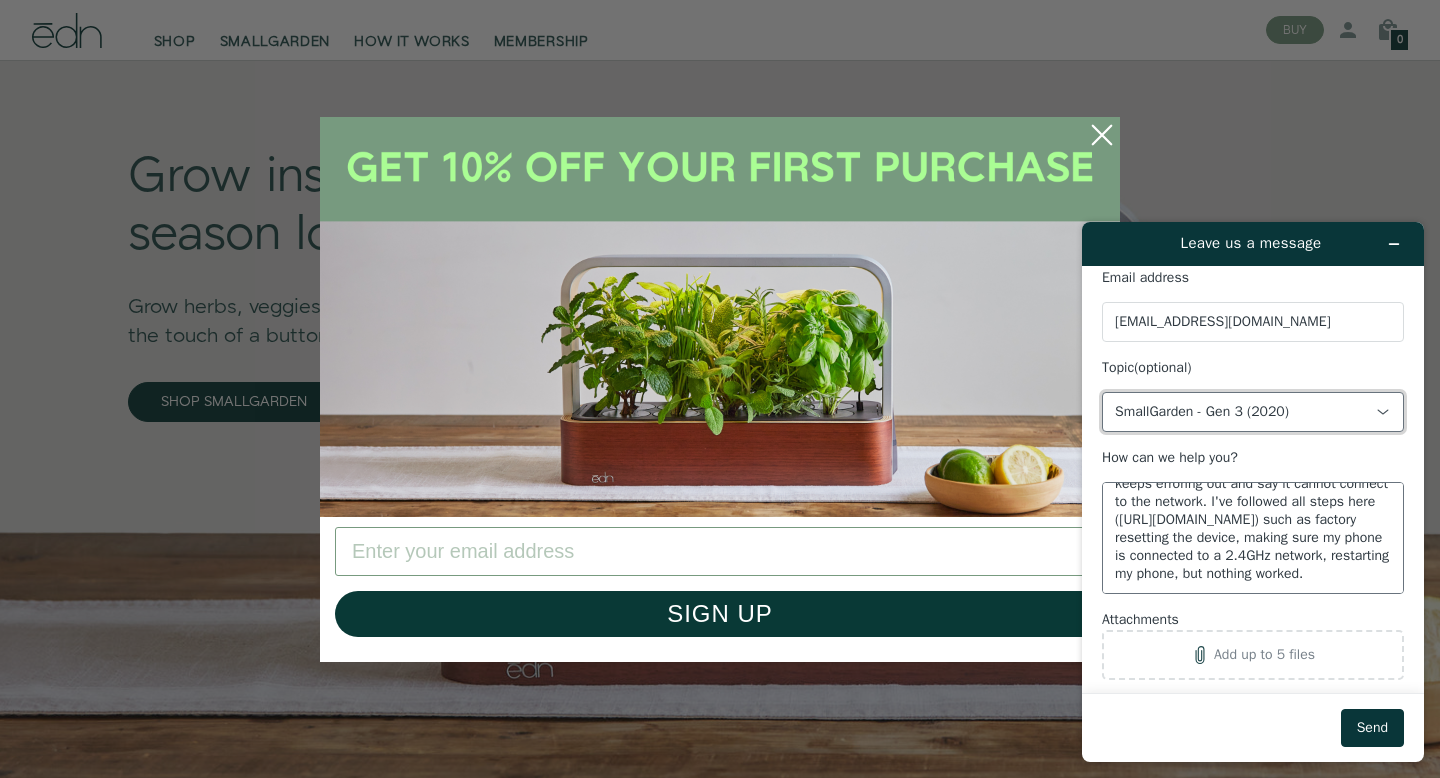scroll, scrollTop: 0, scrollLeft: 0, axis: both 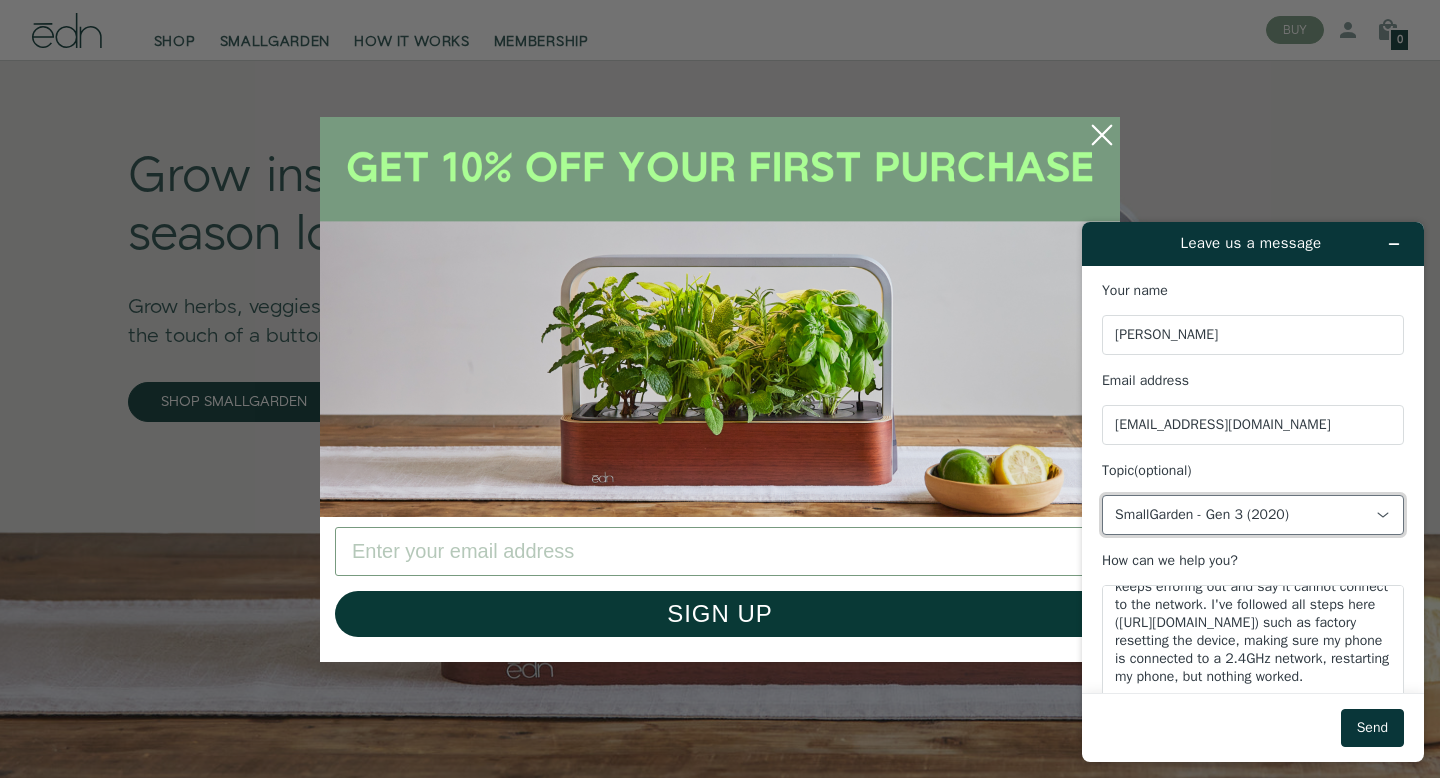 click on "SmallGarden - Gen 3 (2020)" at bounding box center (1241, 515) 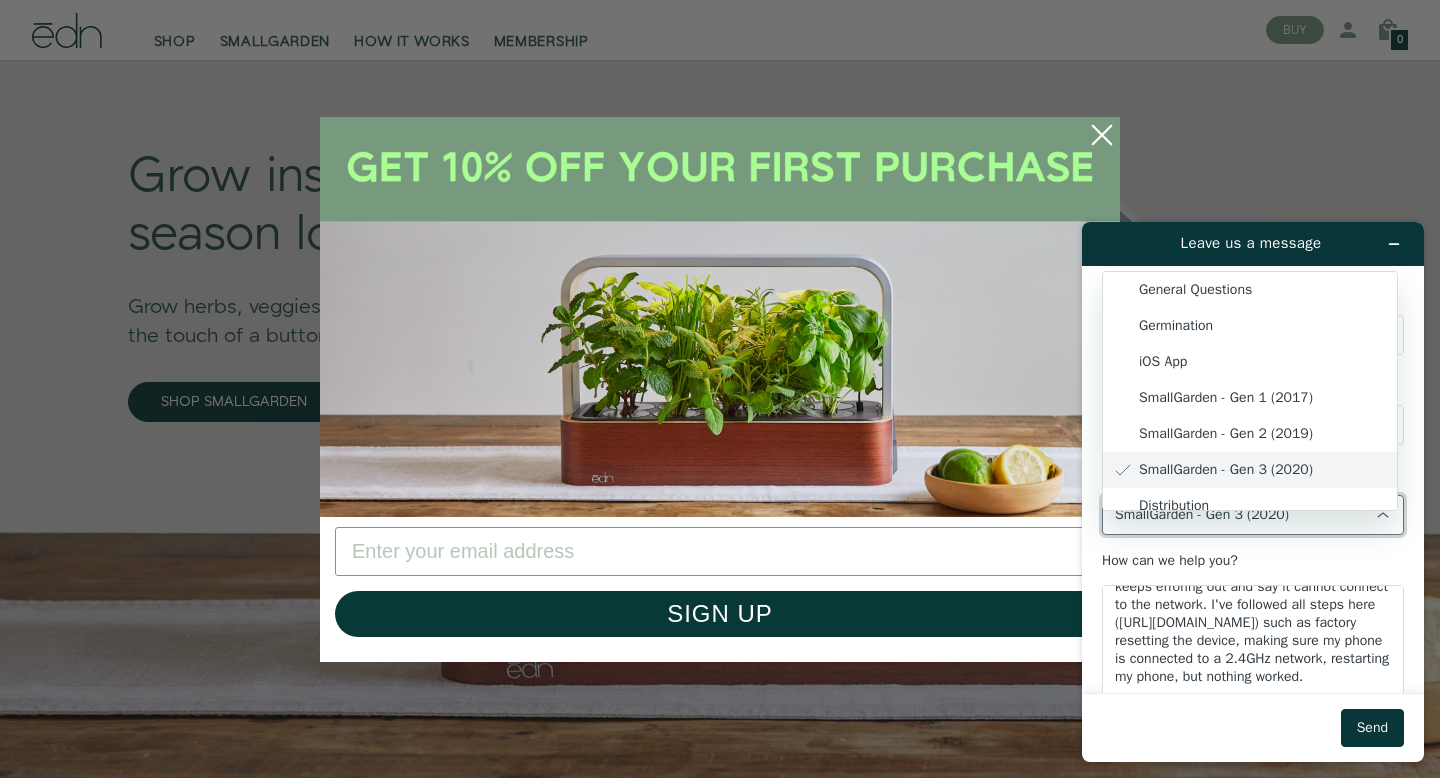 scroll, scrollTop: 44, scrollLeft: 0, axis: vertical 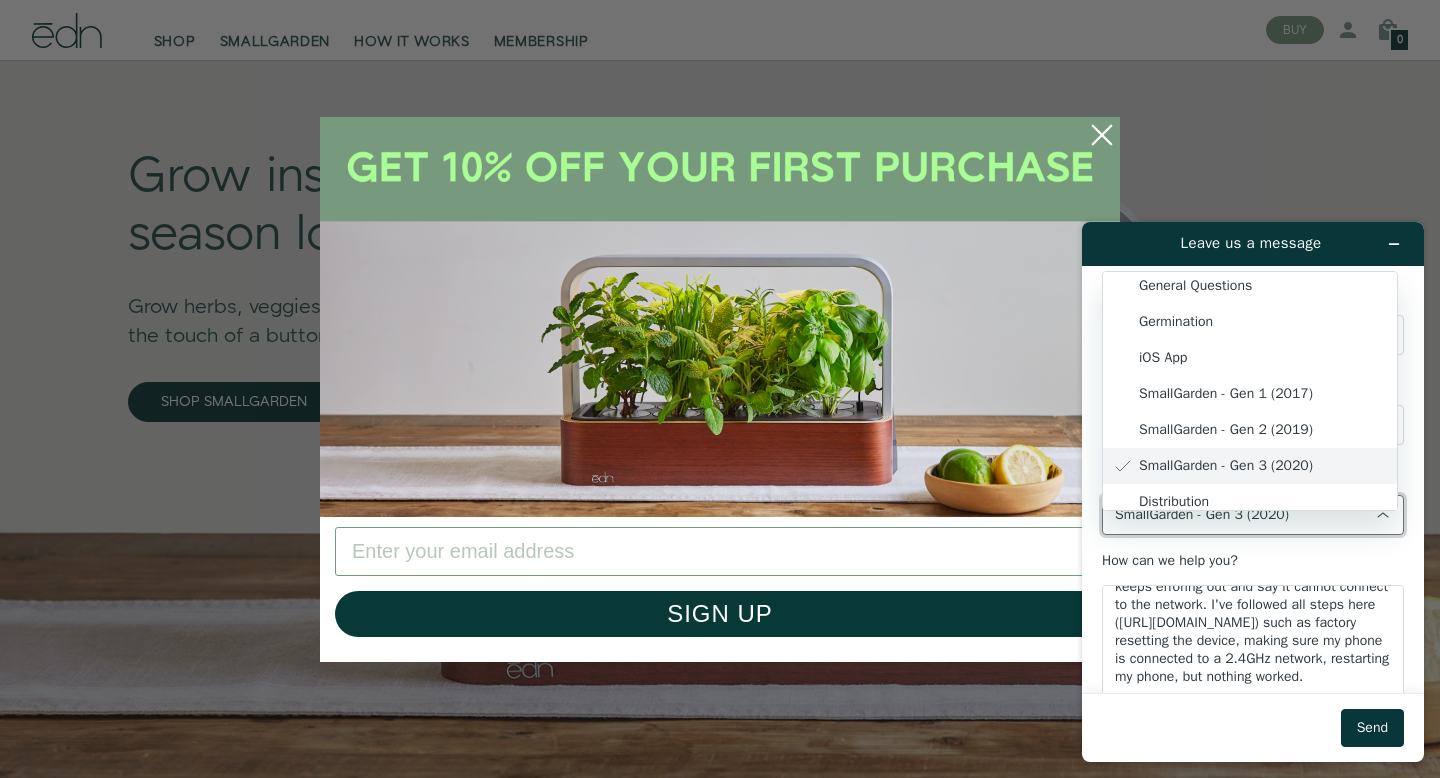 click on "SmallGarden - Gen 3 (2020)" at bounding box center (1250, 466) 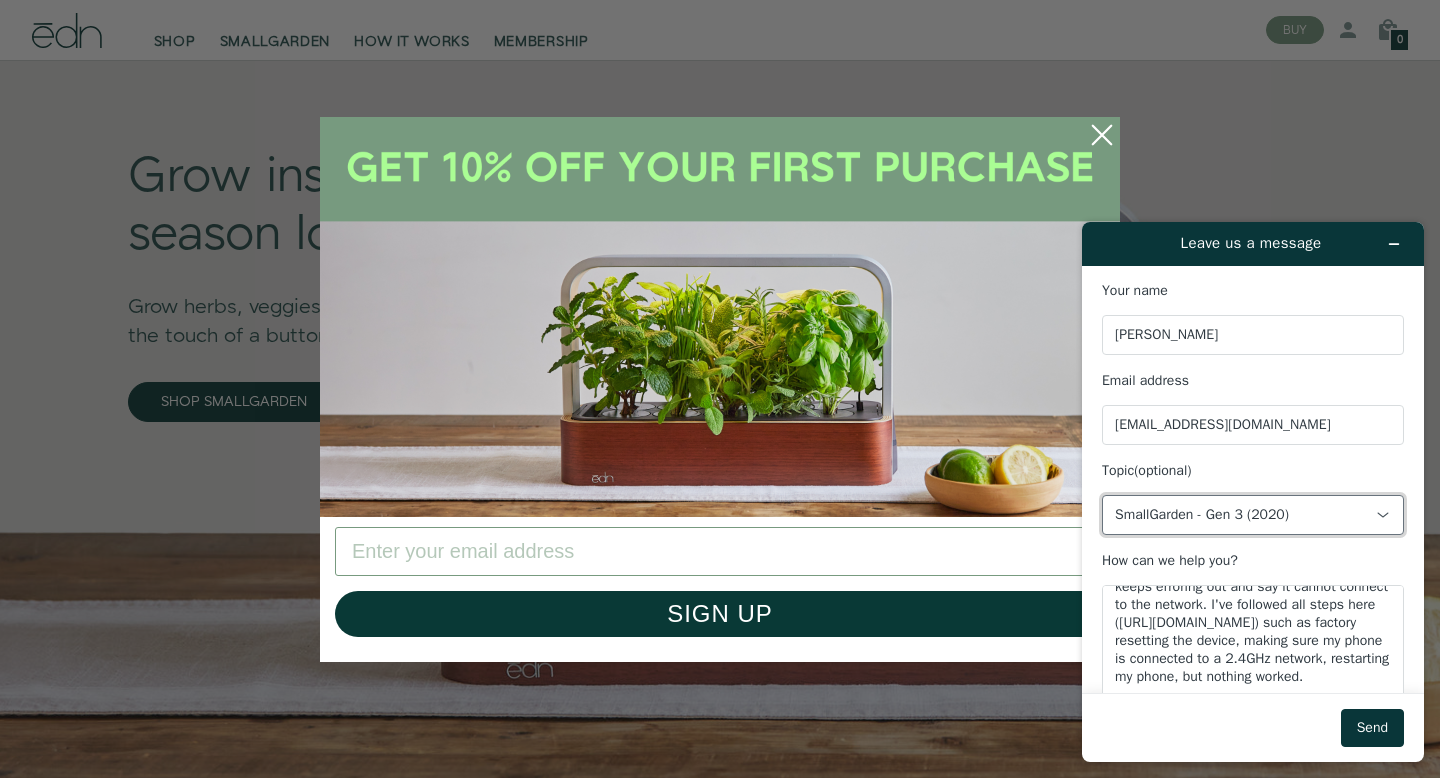 scroll, scrollTop: 0, scrollLeft: 0, axis: both 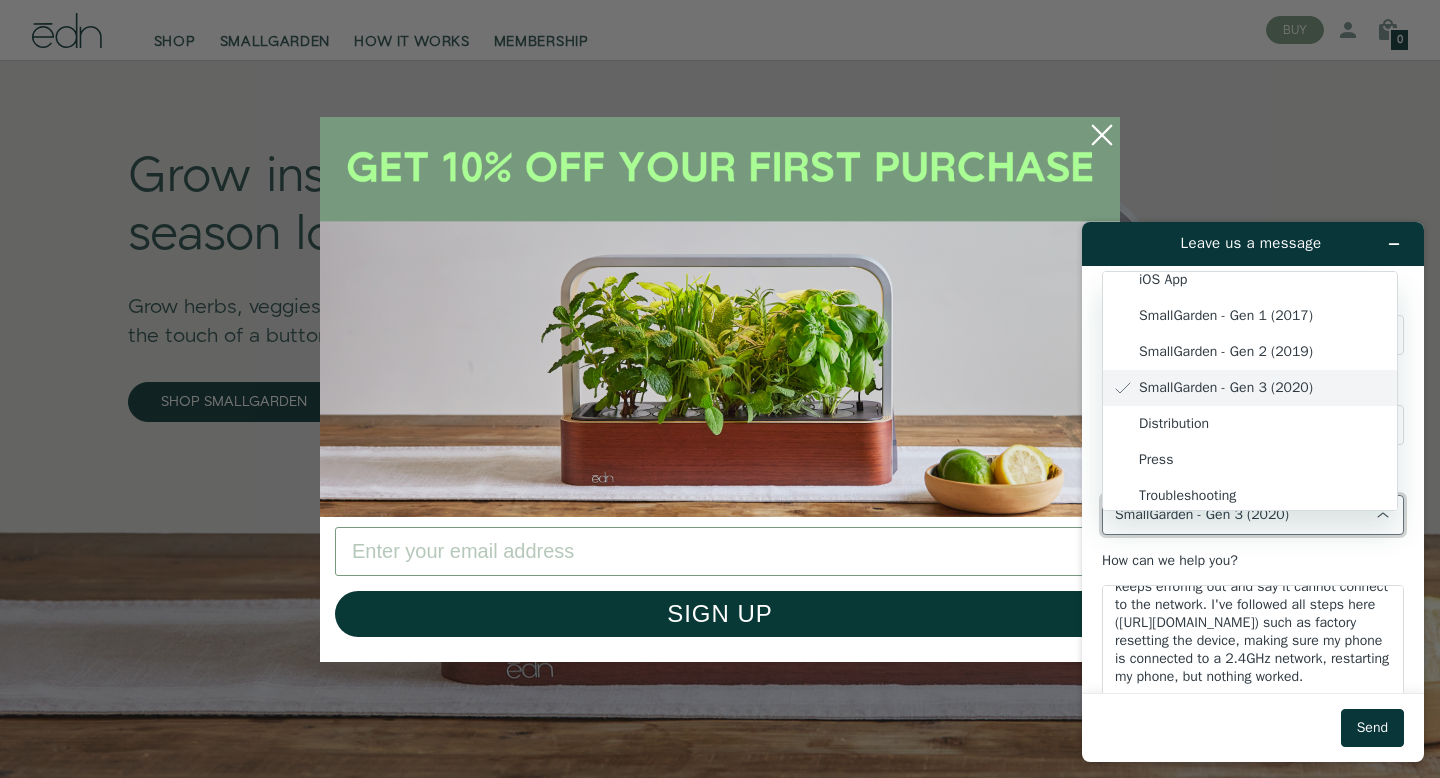 click on "SmallGarden - Gen 3 (2020)" at bounding box center (1250, 388) 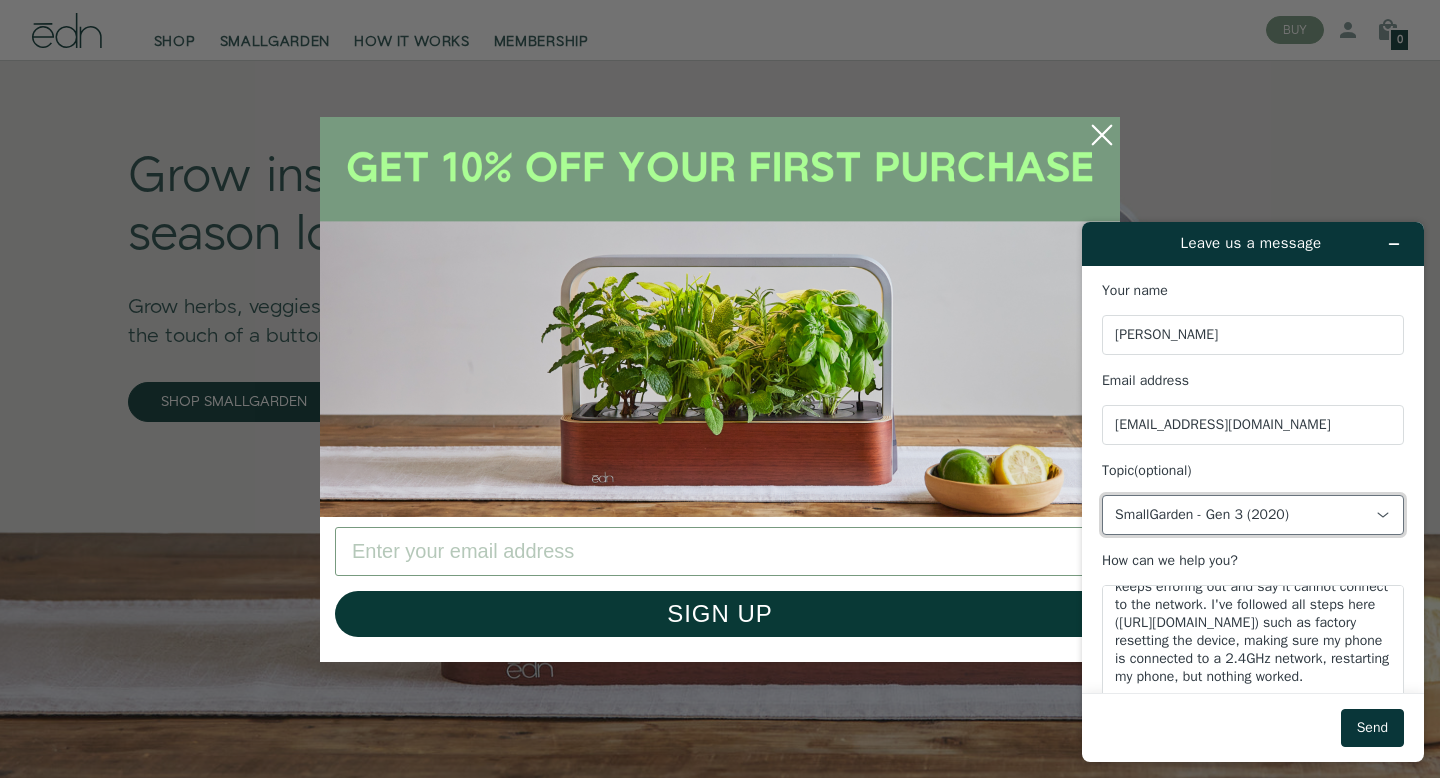 scroll, scrollTop: 0, scrollLeft: 0, axis: both 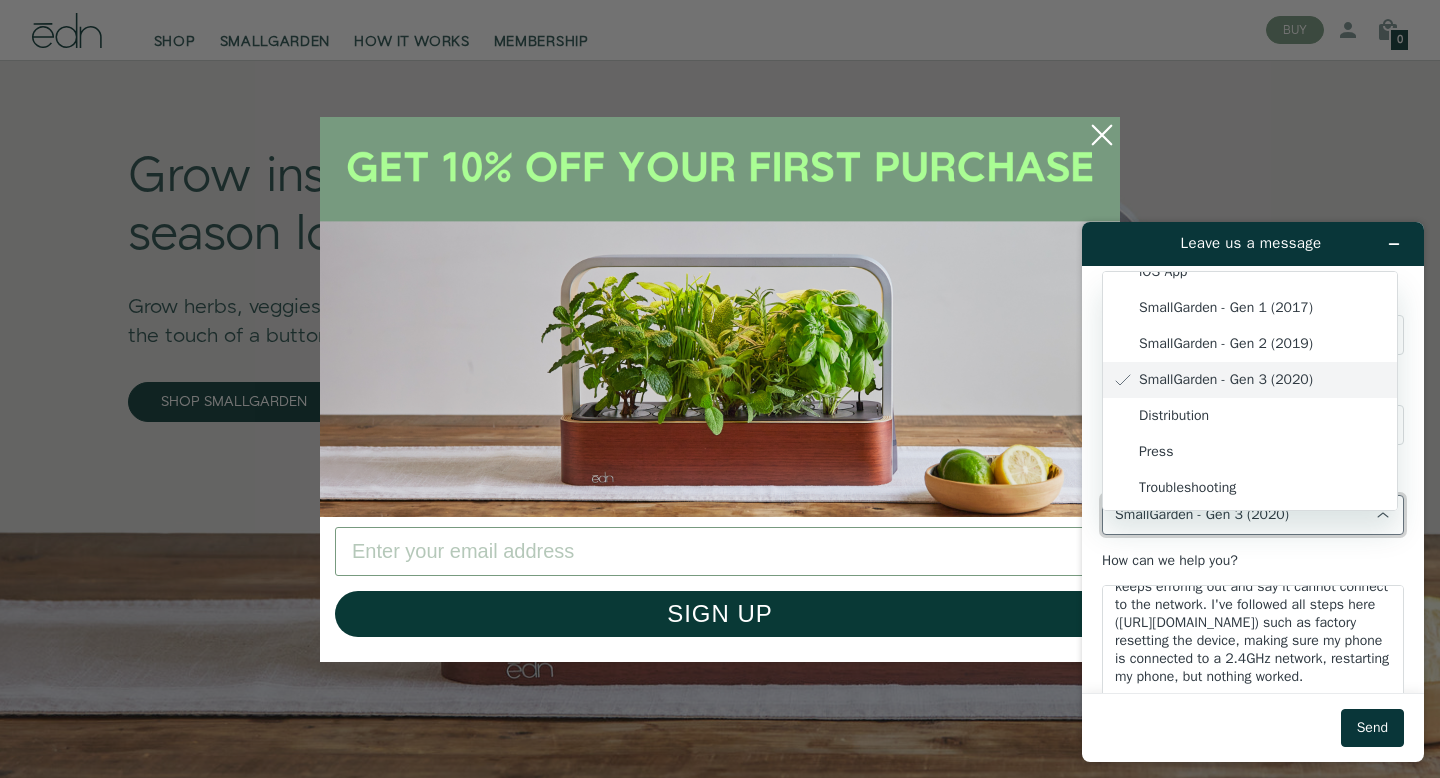 click on "SmallGarden - Gen 3 (2020)" at bounding box center (1250, 380) 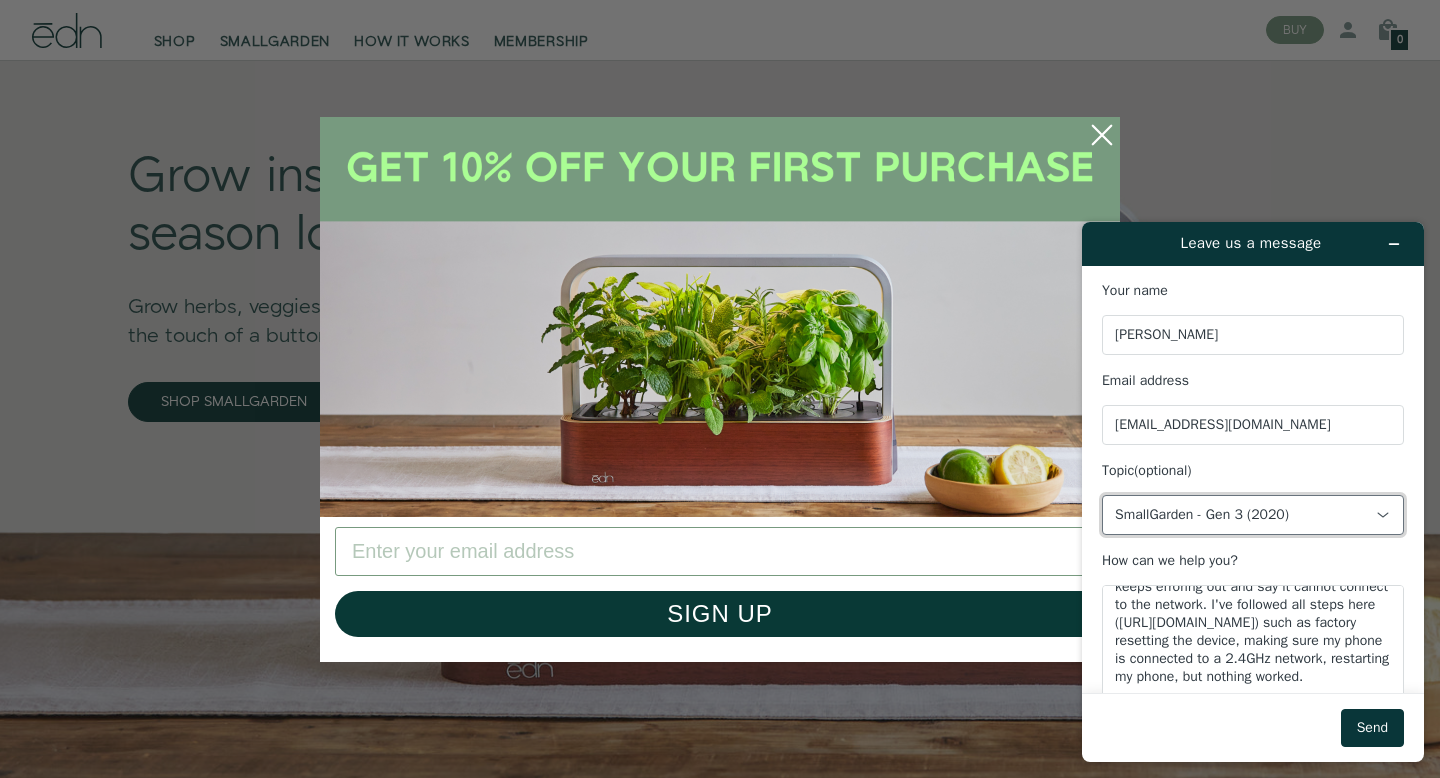 scroll, scrollTop: 0, scrollLeft: 0, axis: both 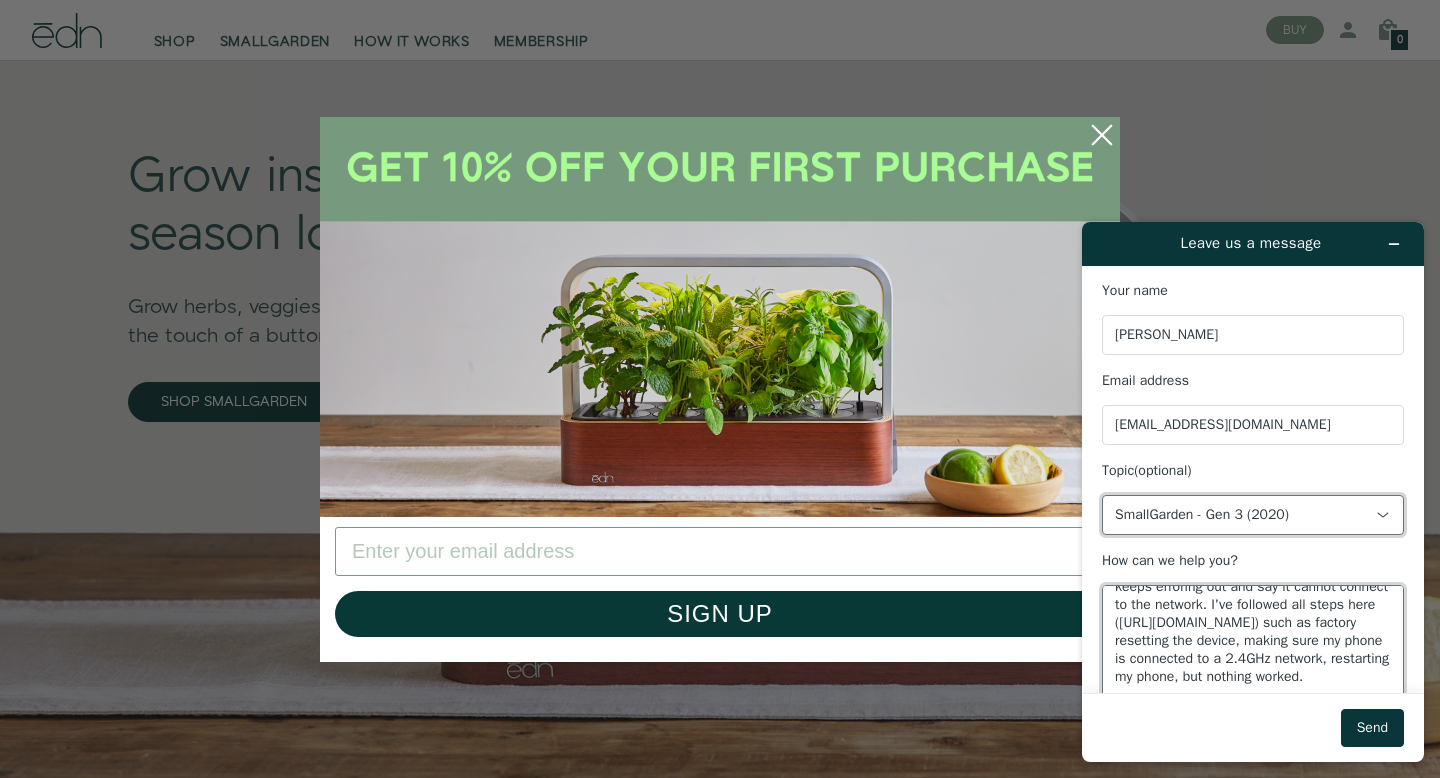 click on "Hi, I'm having a lot of trouble setting up the device. I've followed all instructions but it keeps erroring out and say it cannot connect to the network. I've followed all steps here (https://support.edntech.com/hc/en-us/articles/6133681560205-Pairing-Issues) such as factory resetting the device, making sure my phone is connected to a 2.4GHz network, restarting my phone, but nothing worked." at bounding box center (1253, 641) 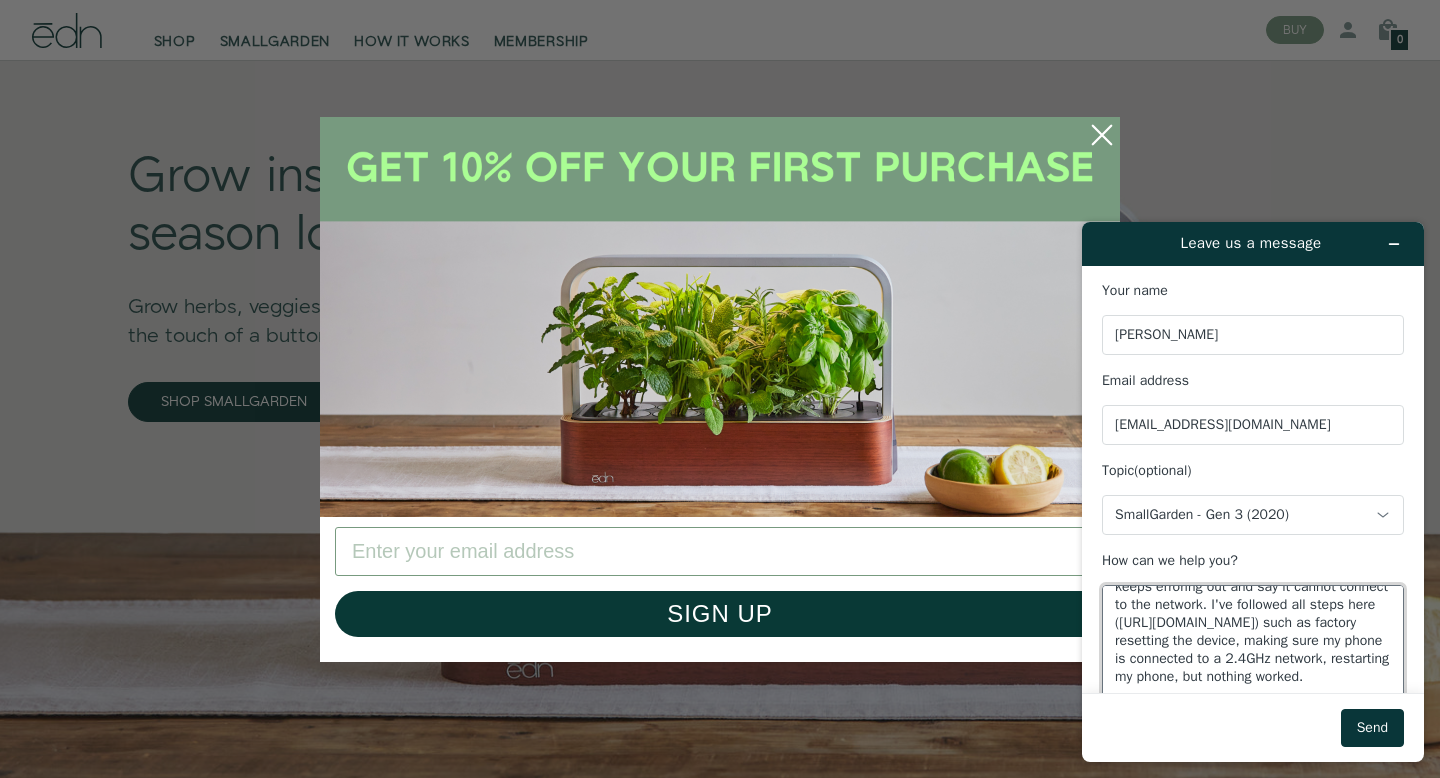 scroll, scrollTop: 99, scrollLeft: 0, axis: vertical 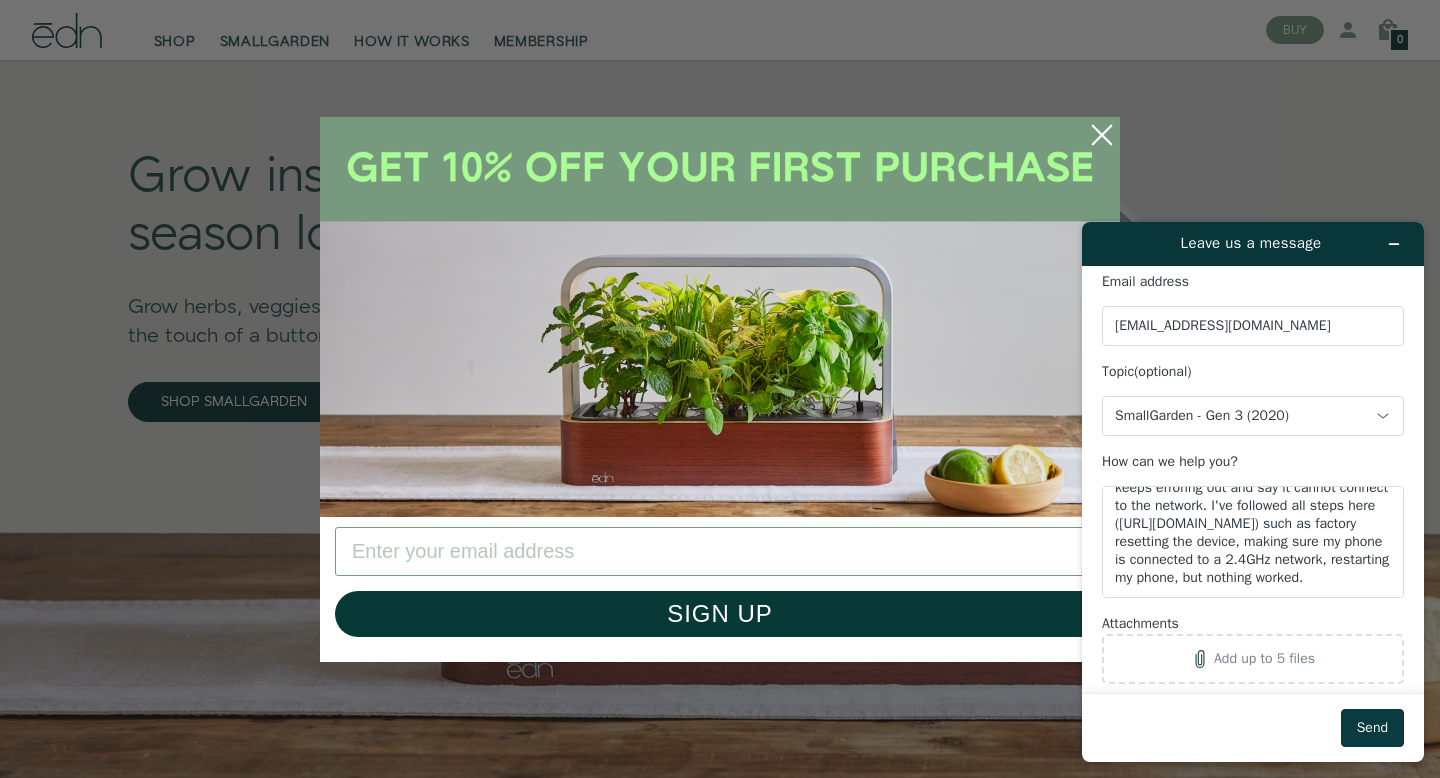 click on "Send" at bounding box center (1372, 728) 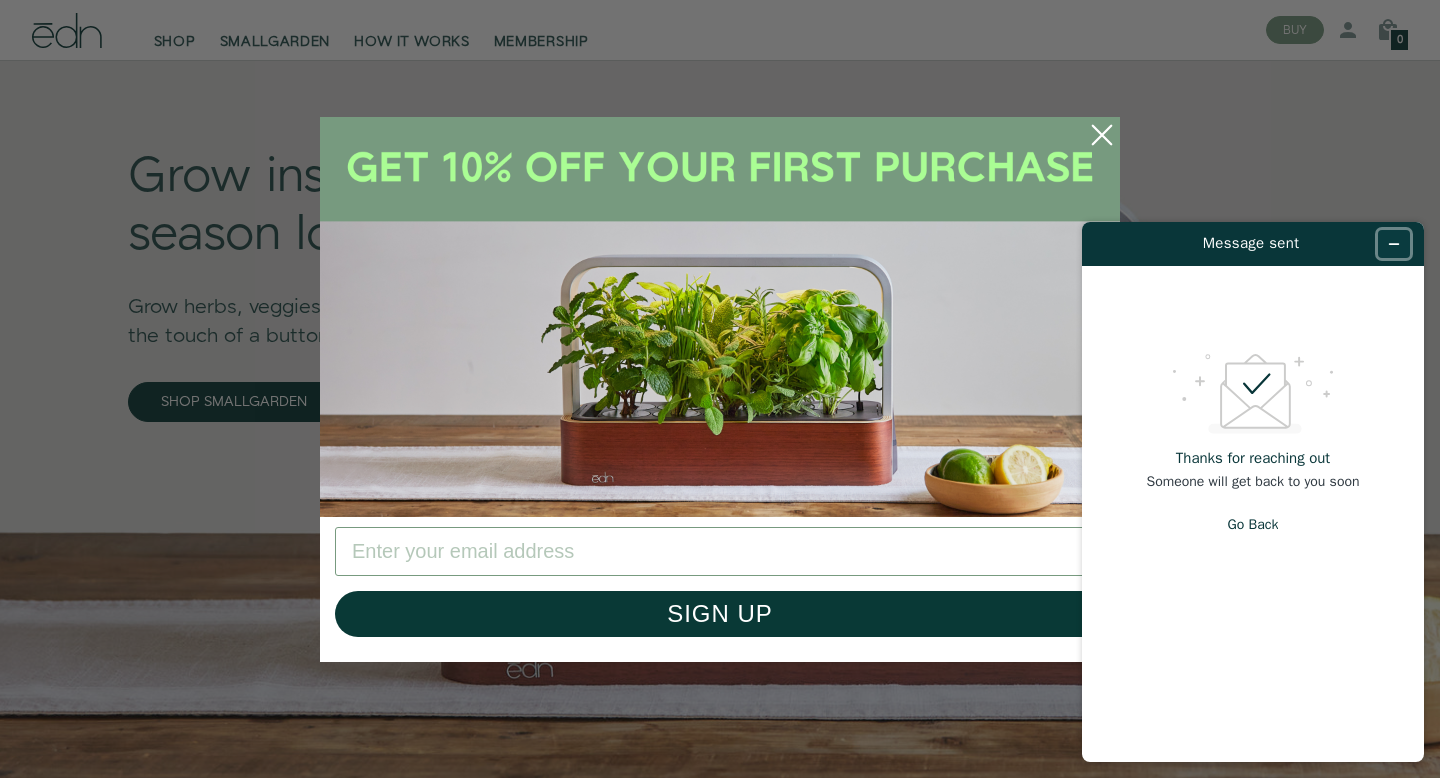 click 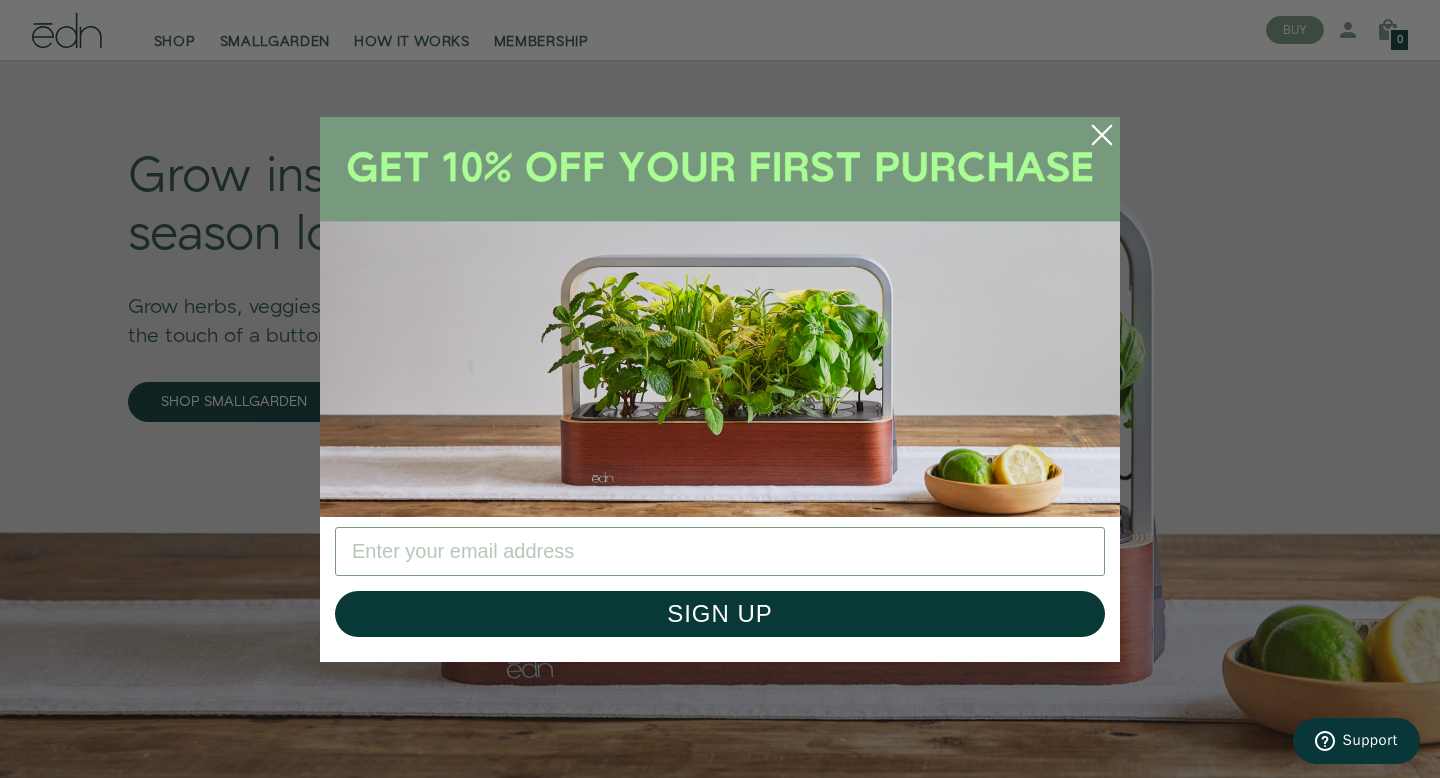click 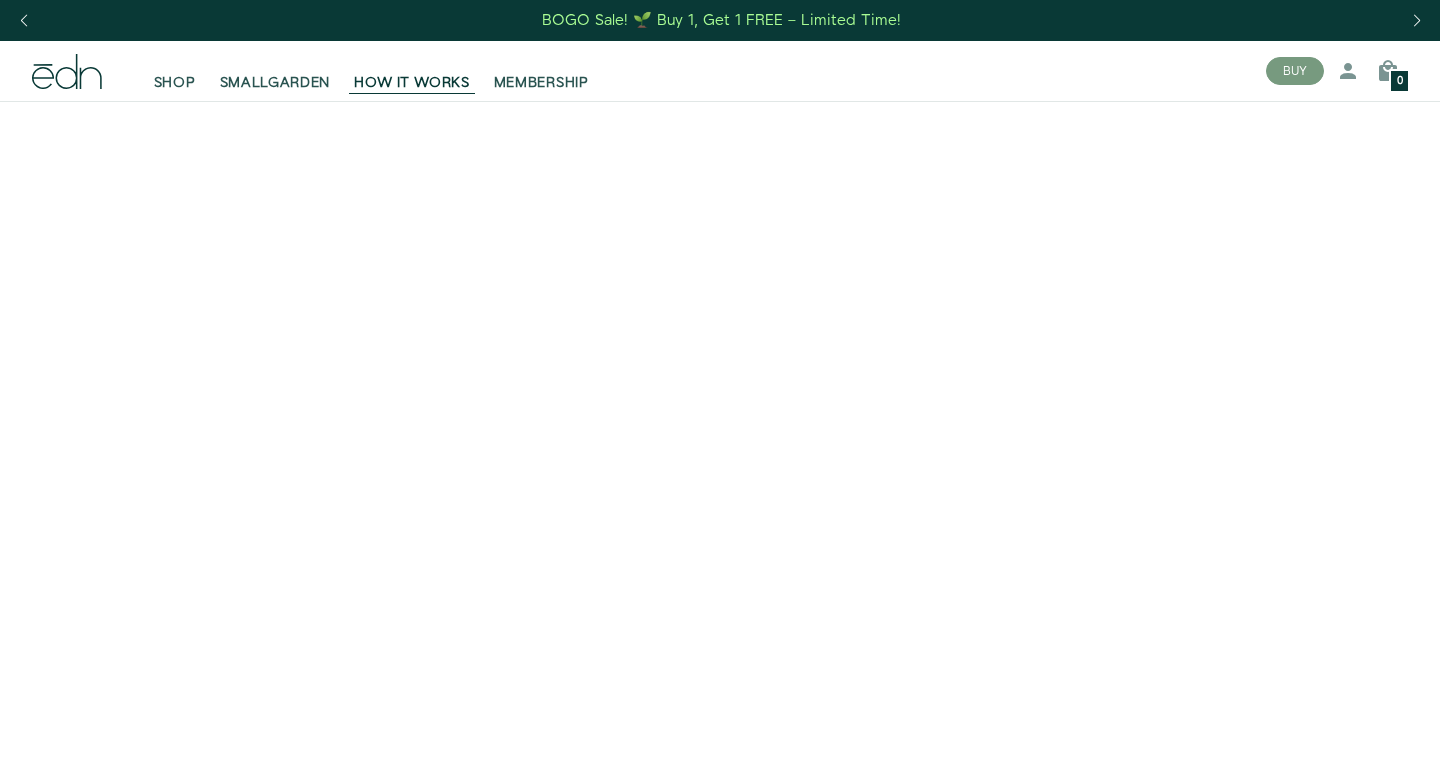 scroll, scrollTop: 0, scrollLeft: 0, axis: both 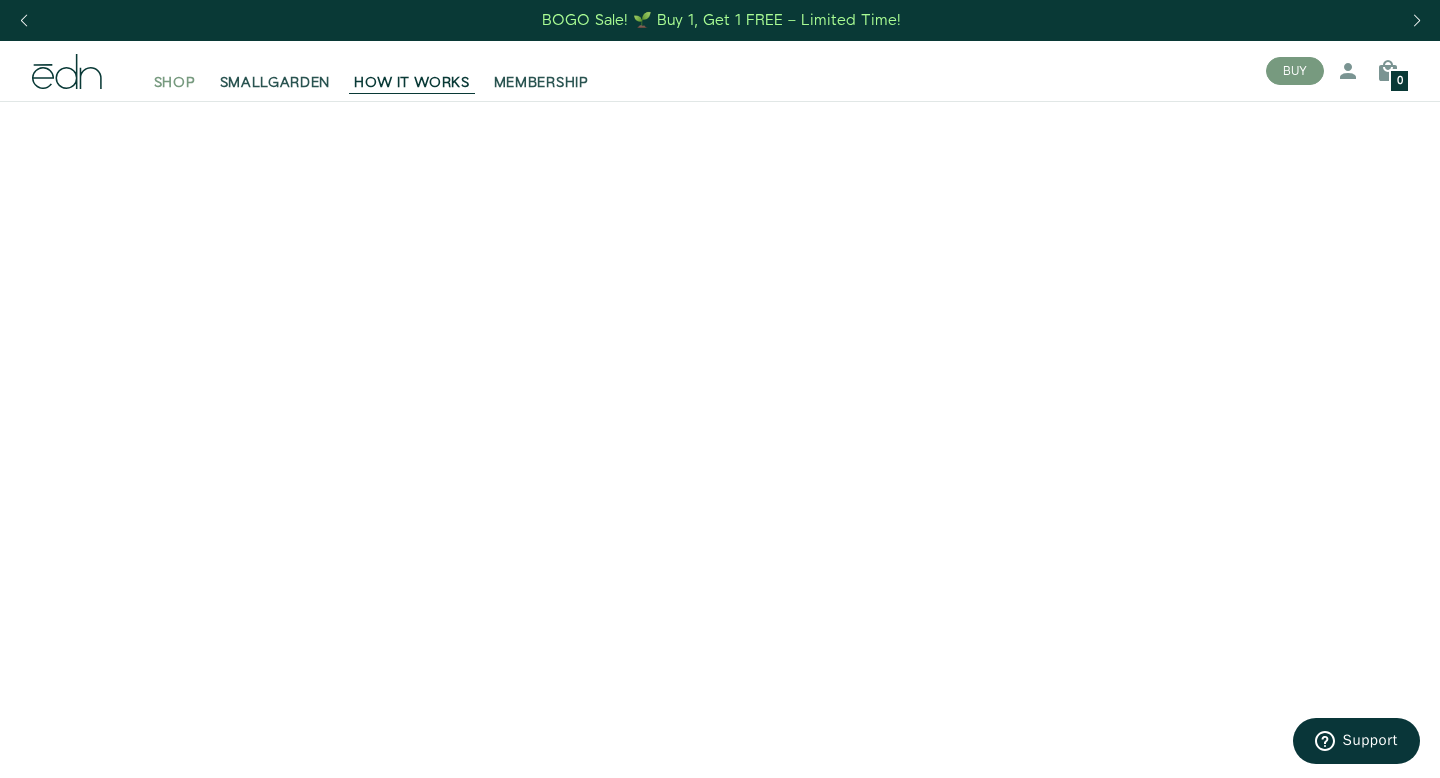 click on "SHOP" at bounding box center [175, 83] 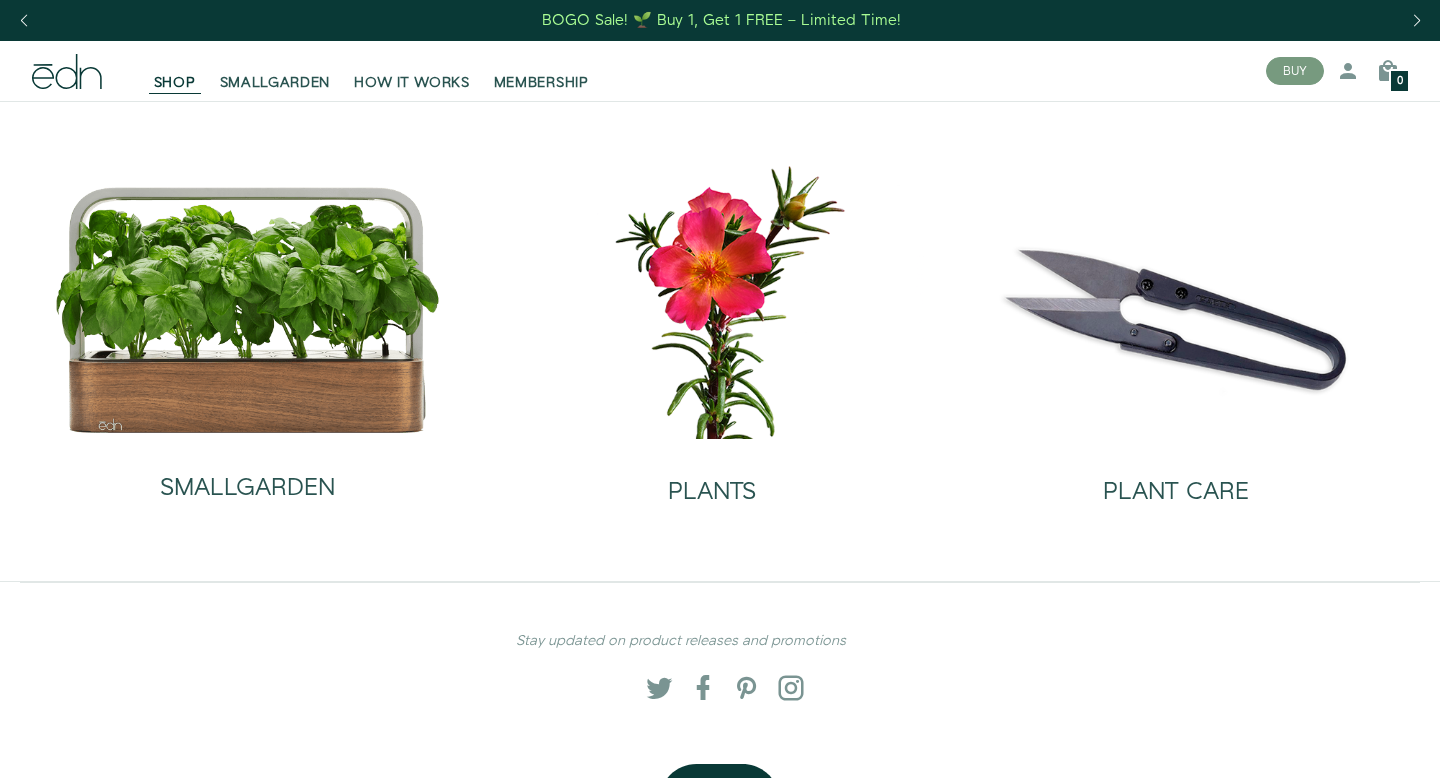 scroll, scrollTop: 0, scrollLeft: 0, axis: both 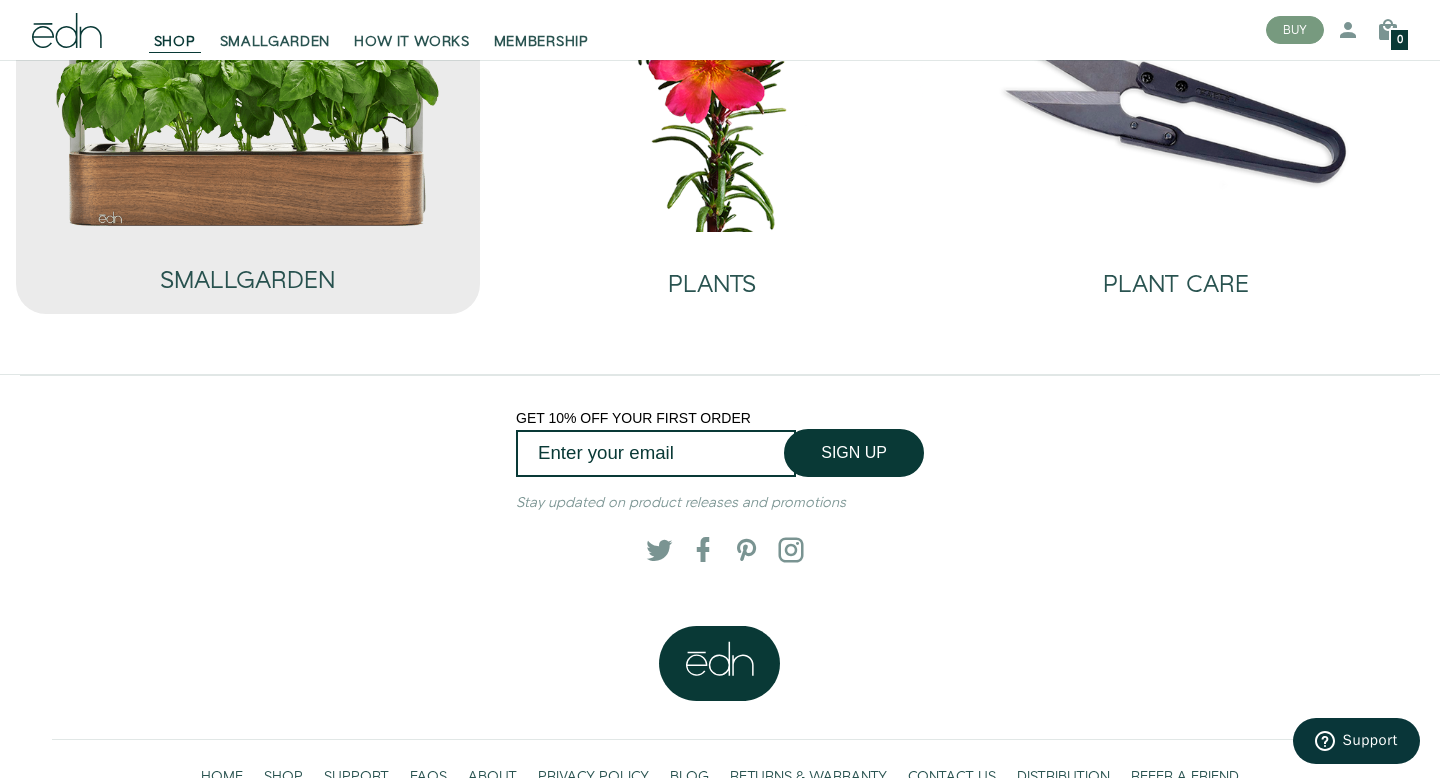 click at bounding box center [248, 102] 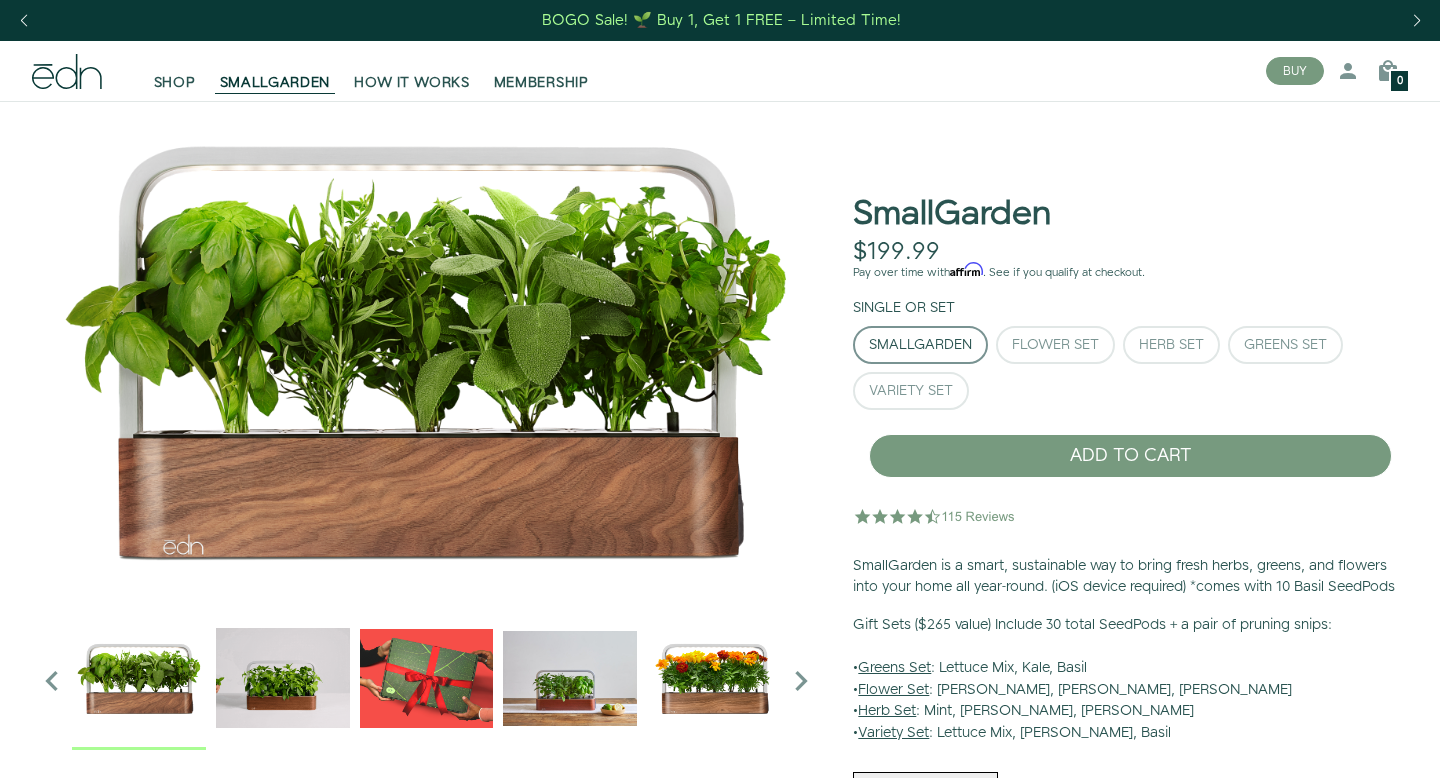 scroll, scrollTop: 0, scrollLeft: 0, axis: both 